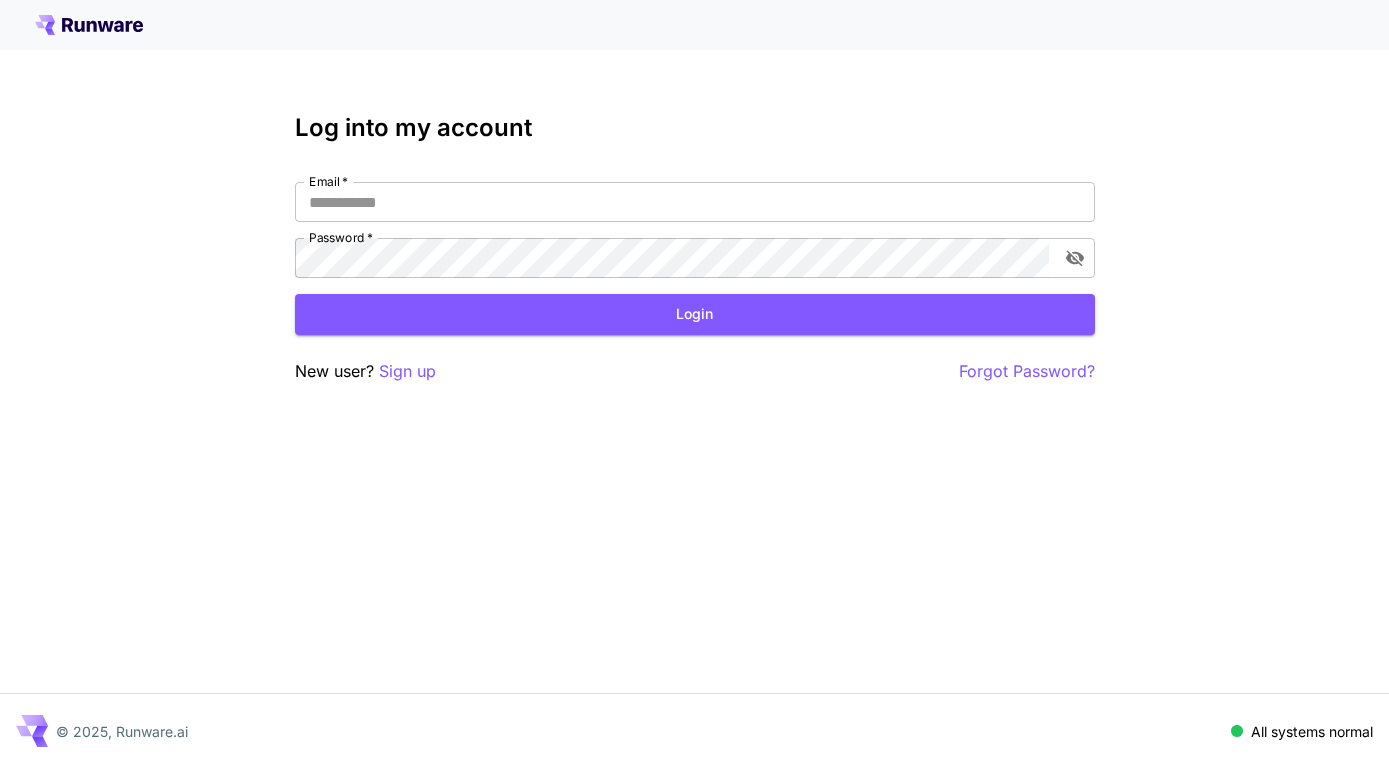 scroll, scrollTop: 0, scrollLeft: 0, axis: both 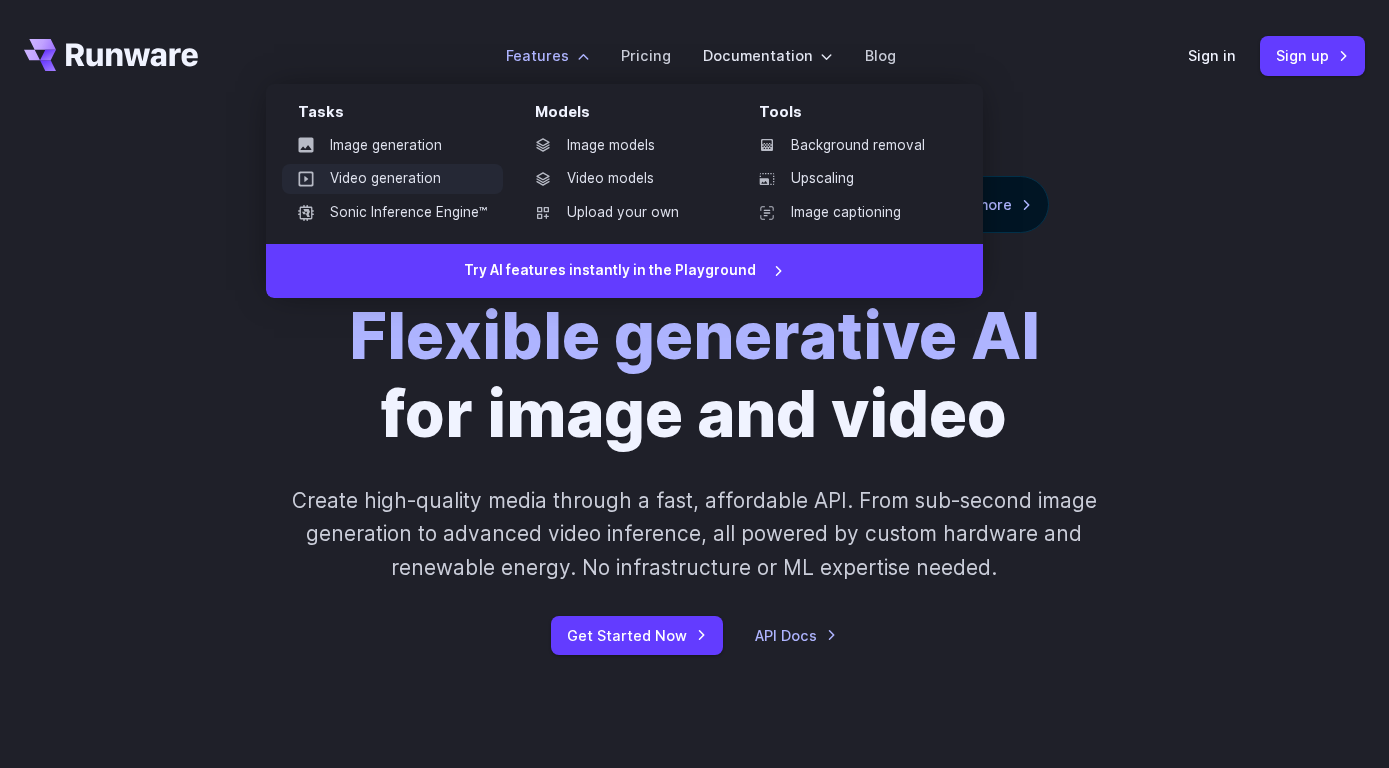 click on "Video generation" at bounding box center [392, 179] 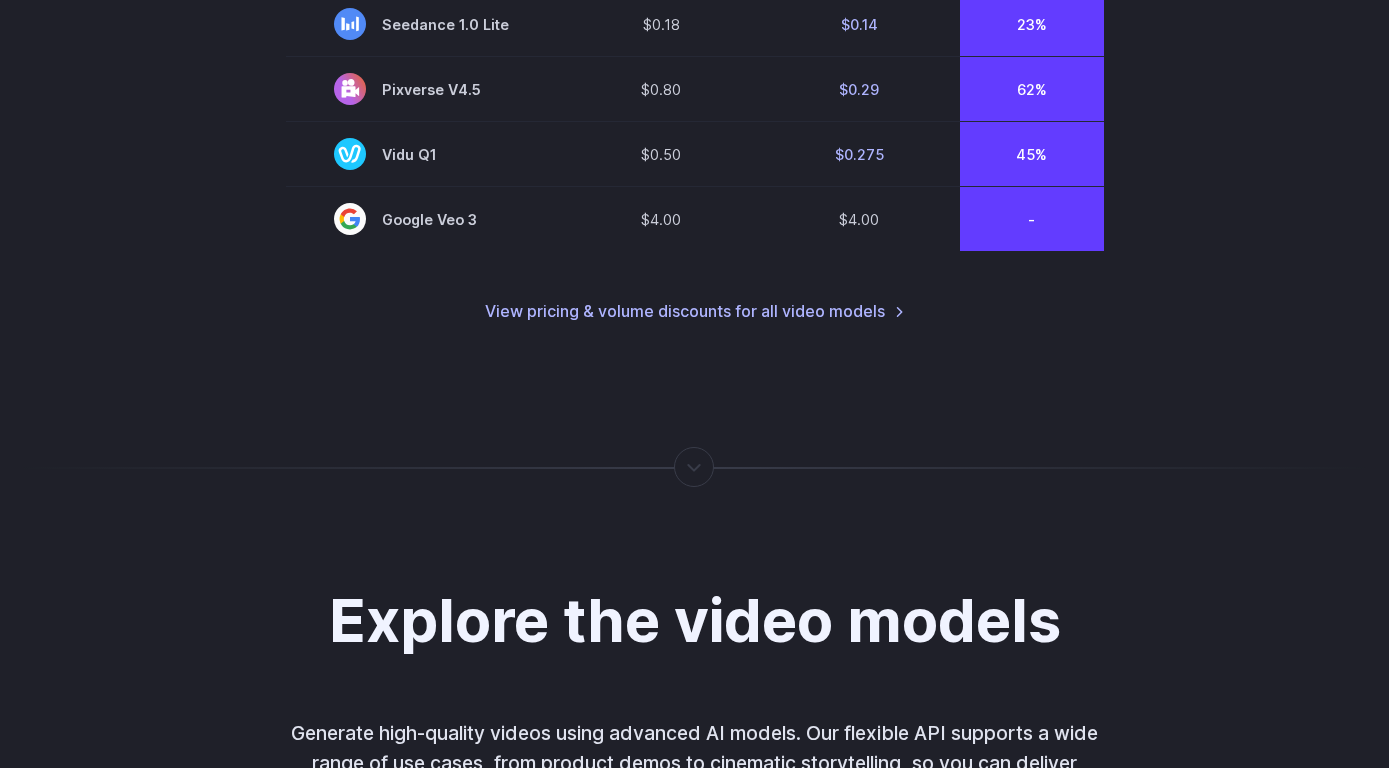 scroll, scrollTop: 1836, scrollLeft: 0, axis: vertical 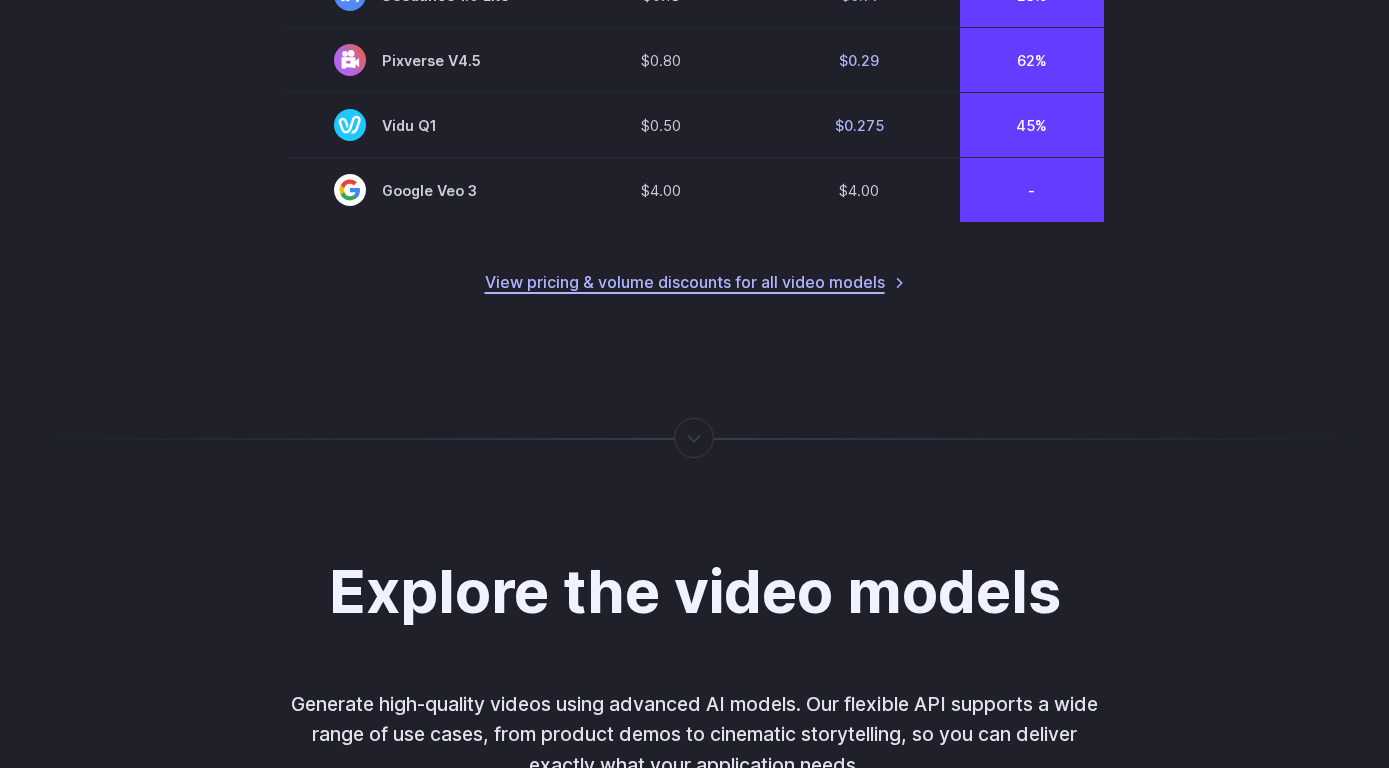 click on "View pricing & volume discounts for all video models" at bounding box center (695, 283) 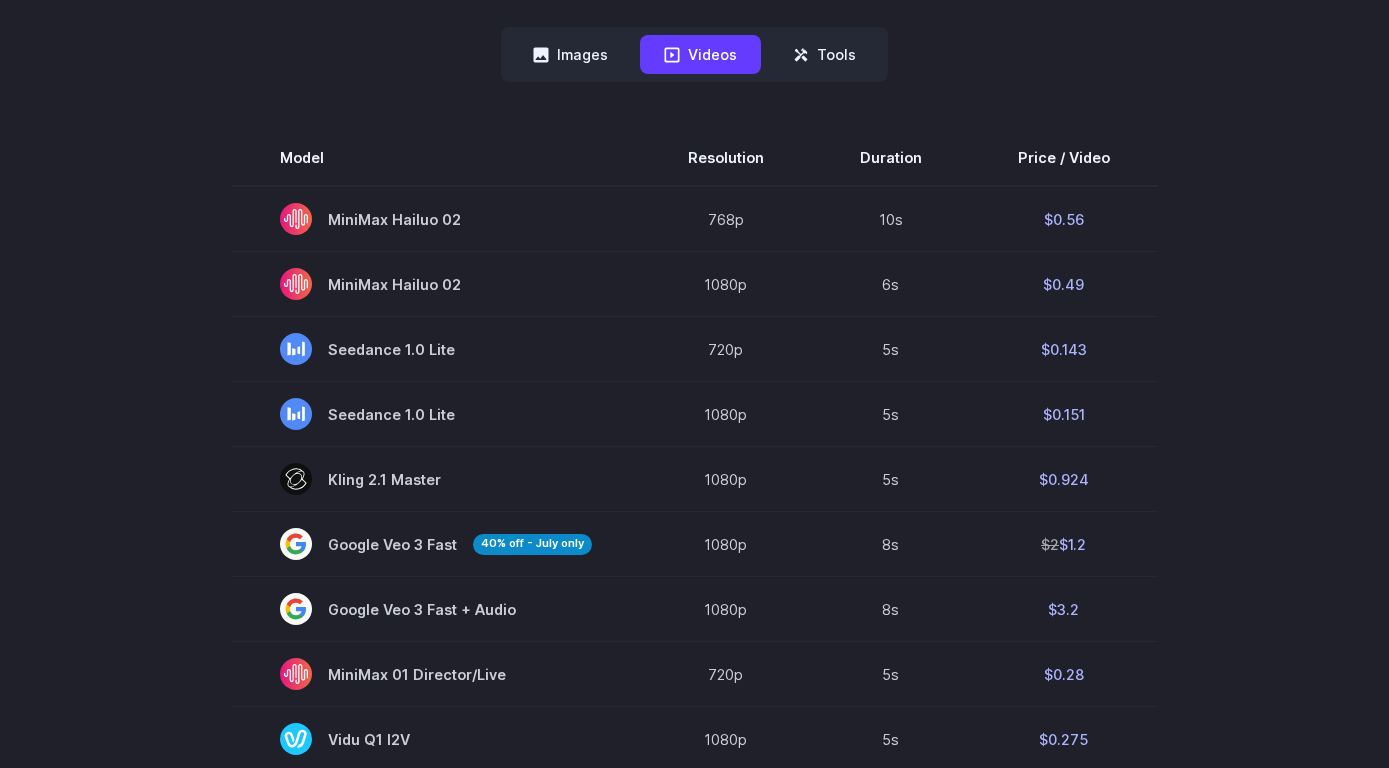 scroll, scrollTop: 0, scrollLeft: 0, axis: both 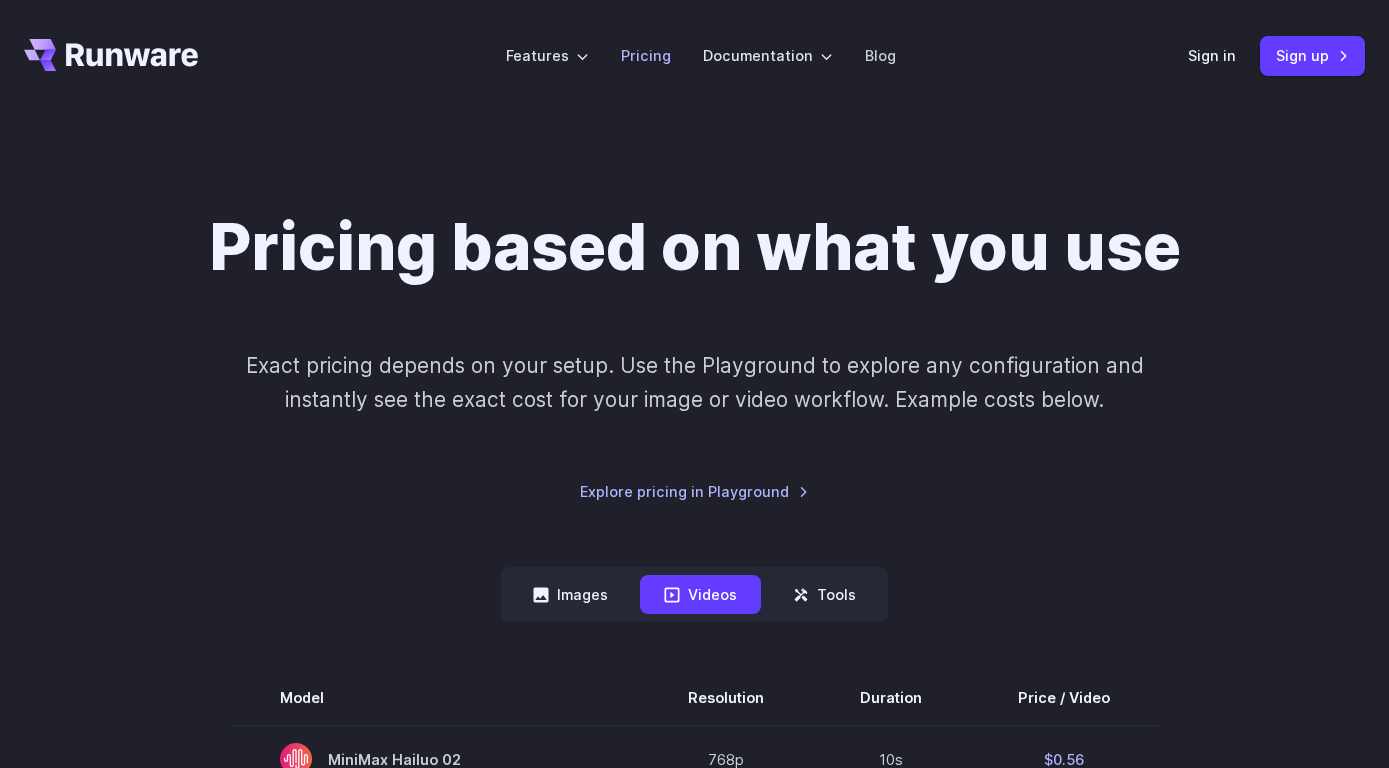 click on "Pricing" at bounding box center (646, 55) 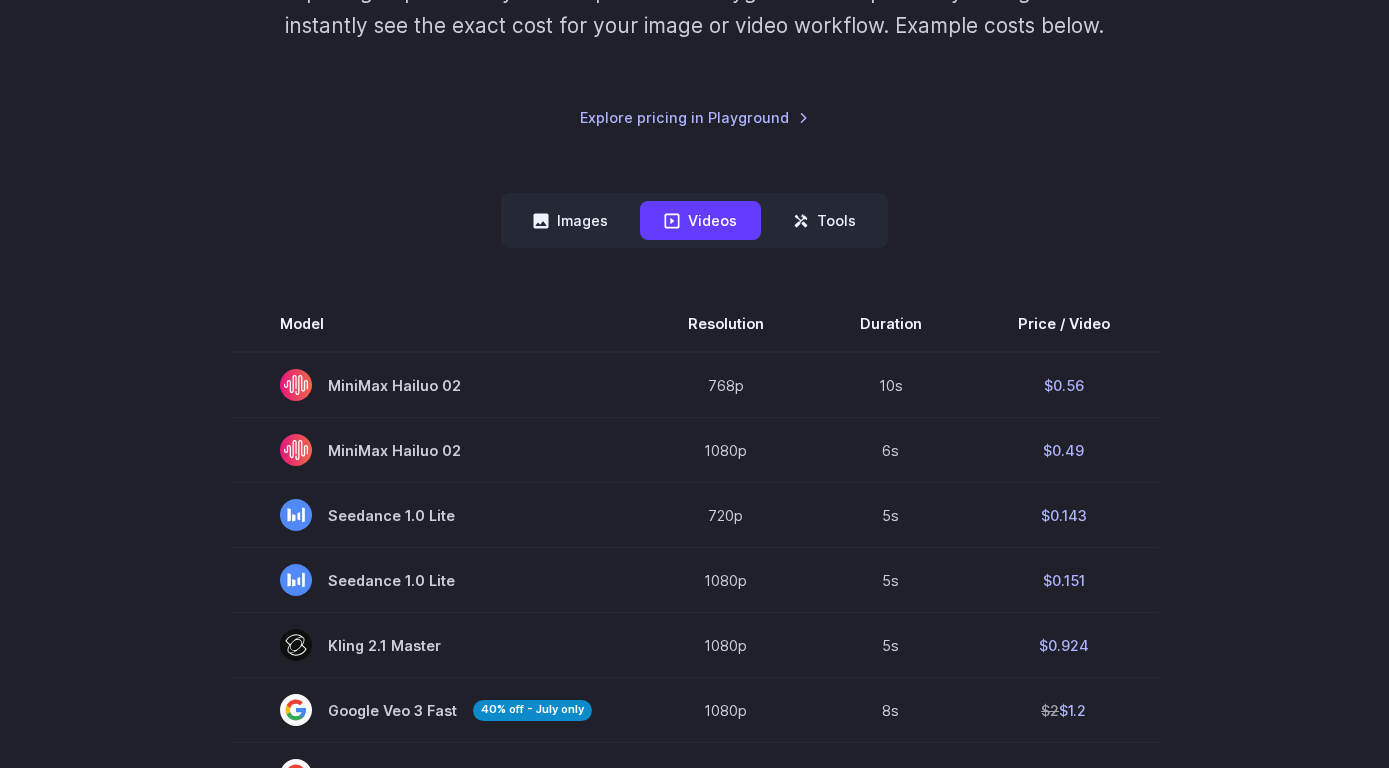 scroll, scrollTop: 324, scrollLeft: 0, axis: vertical 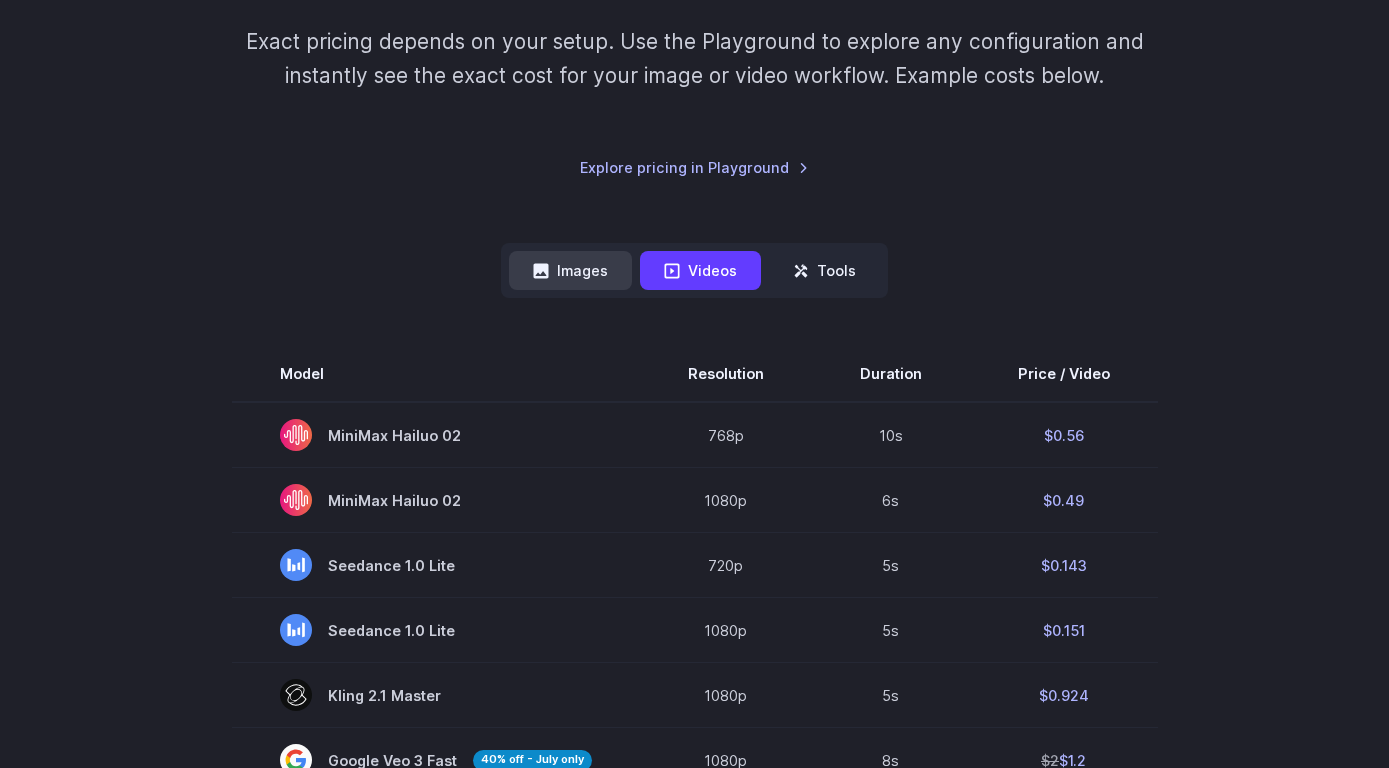 click on "Images" at bounding box center (570, 270) 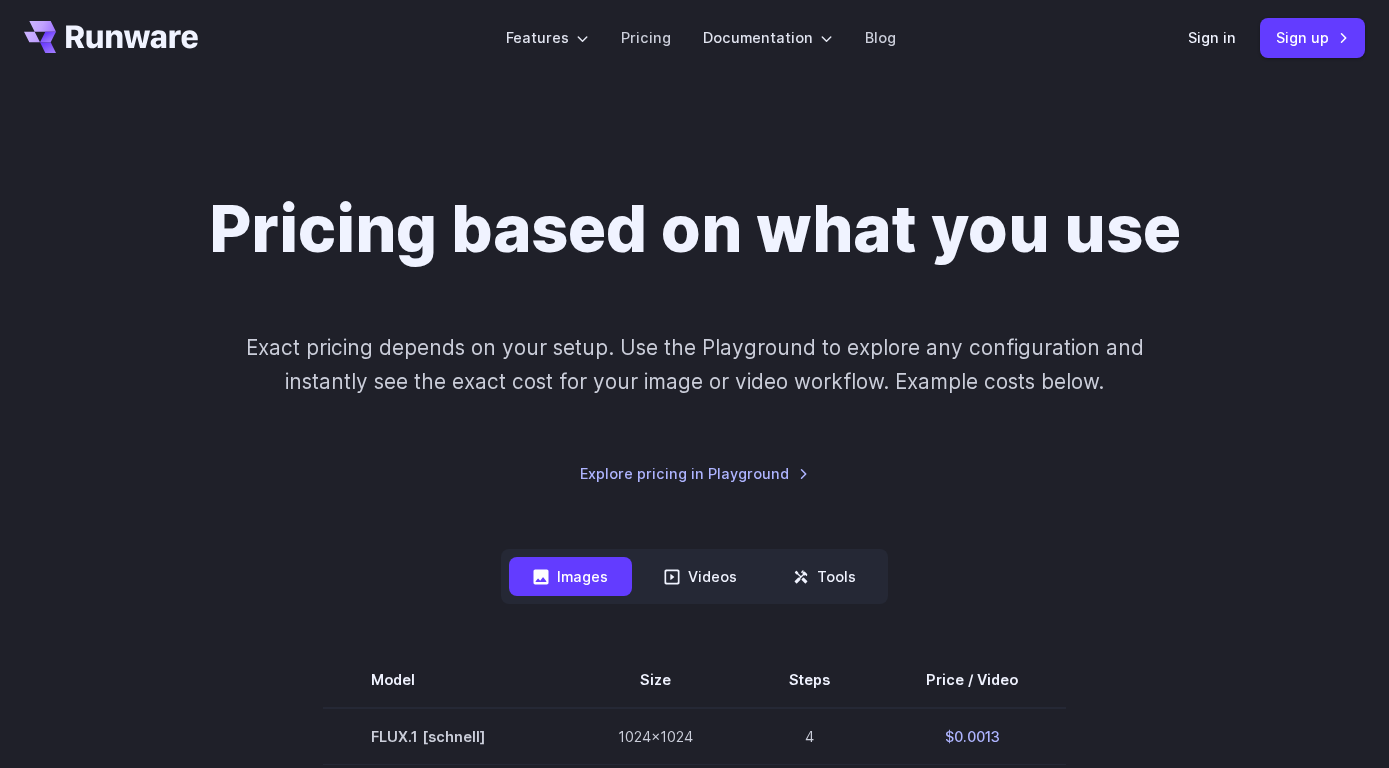 scroll, scrollTop: 0, scrollLeft: 0, axis: both 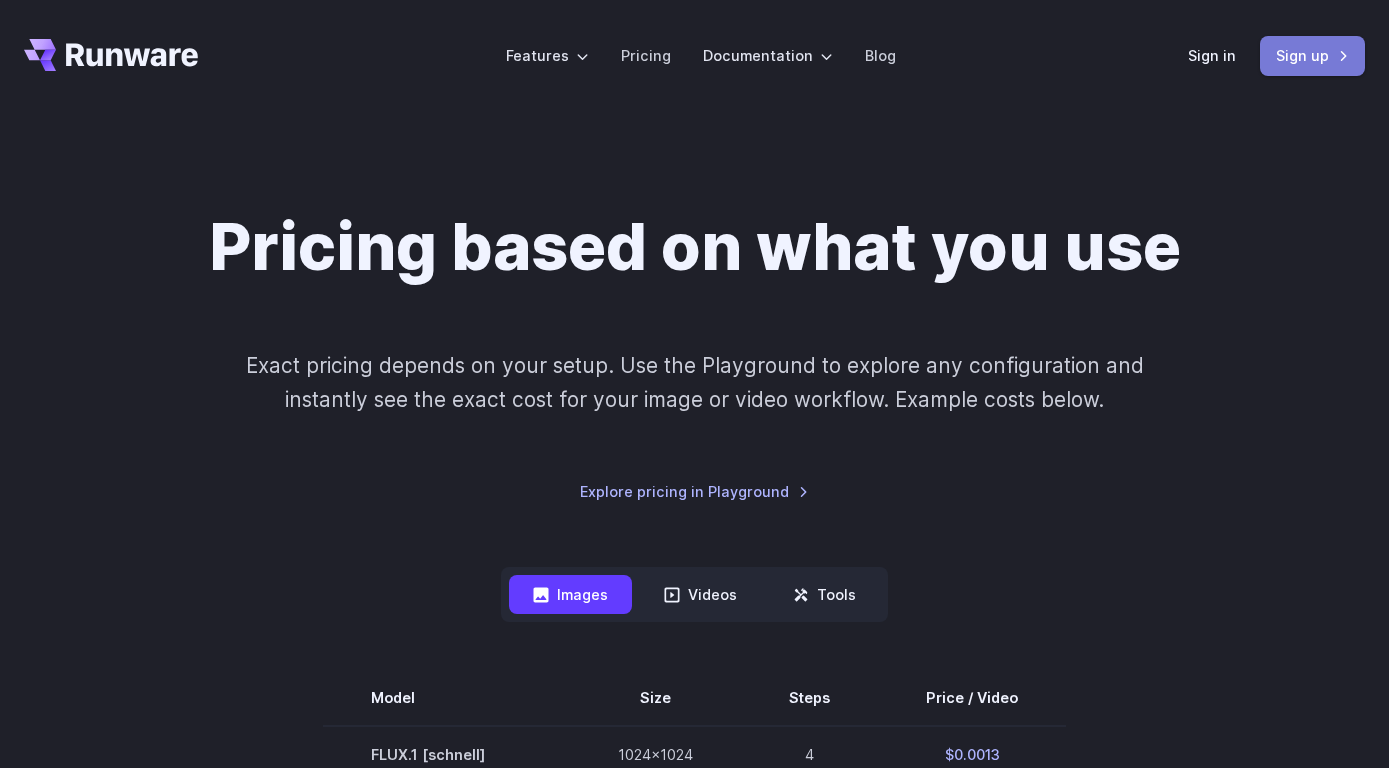 click on "Sign up" at bounding box center [1312, 55] 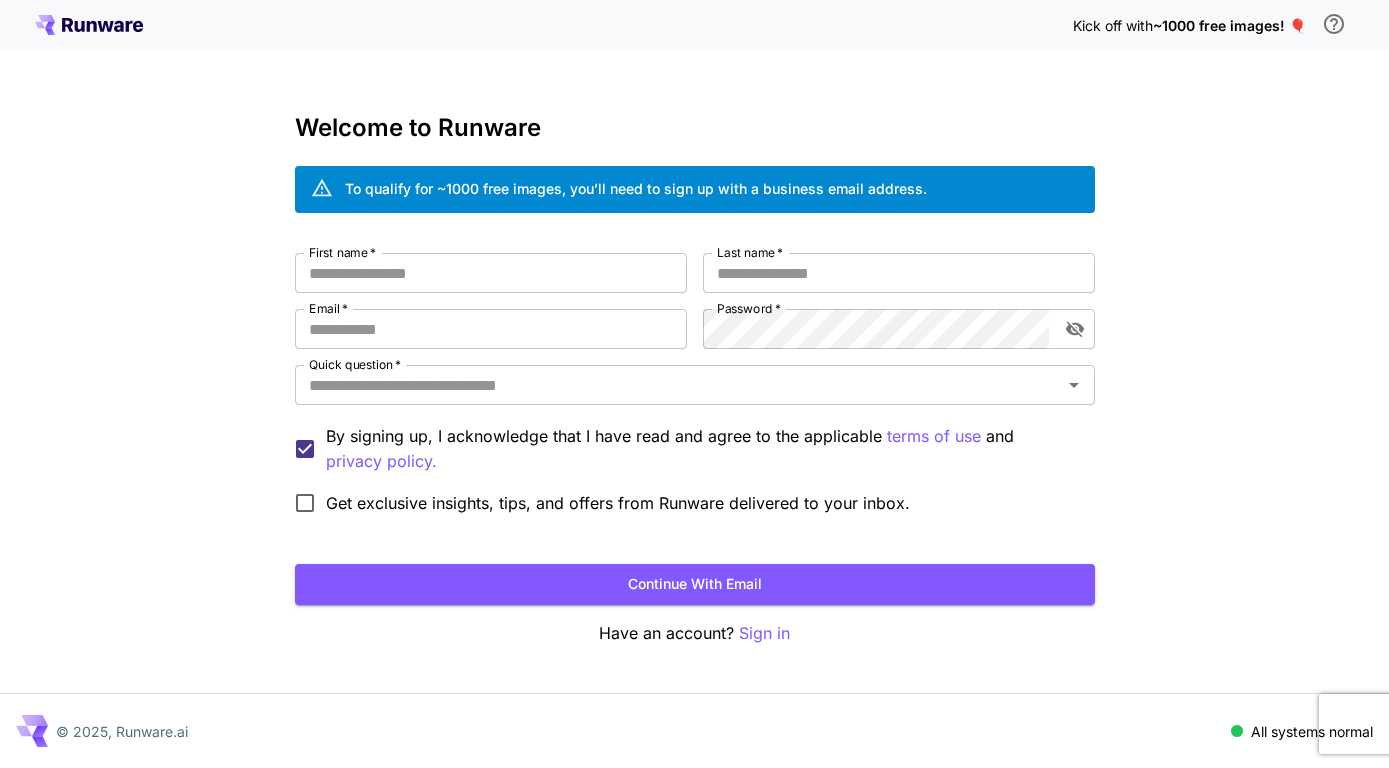 scroll, scrollTop: 0, scrollLeft: 0, axis: both 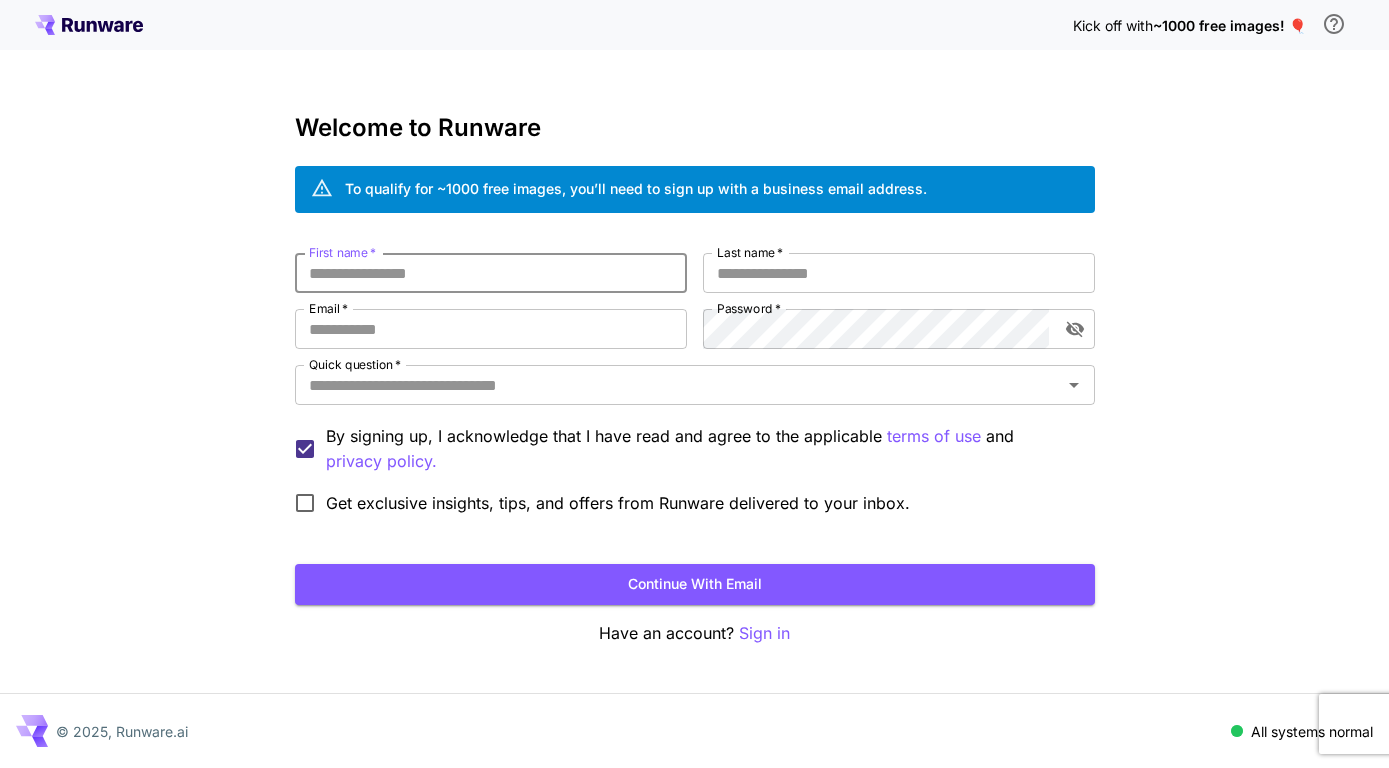 click on "First name   *" at bounding box center (491, 273) 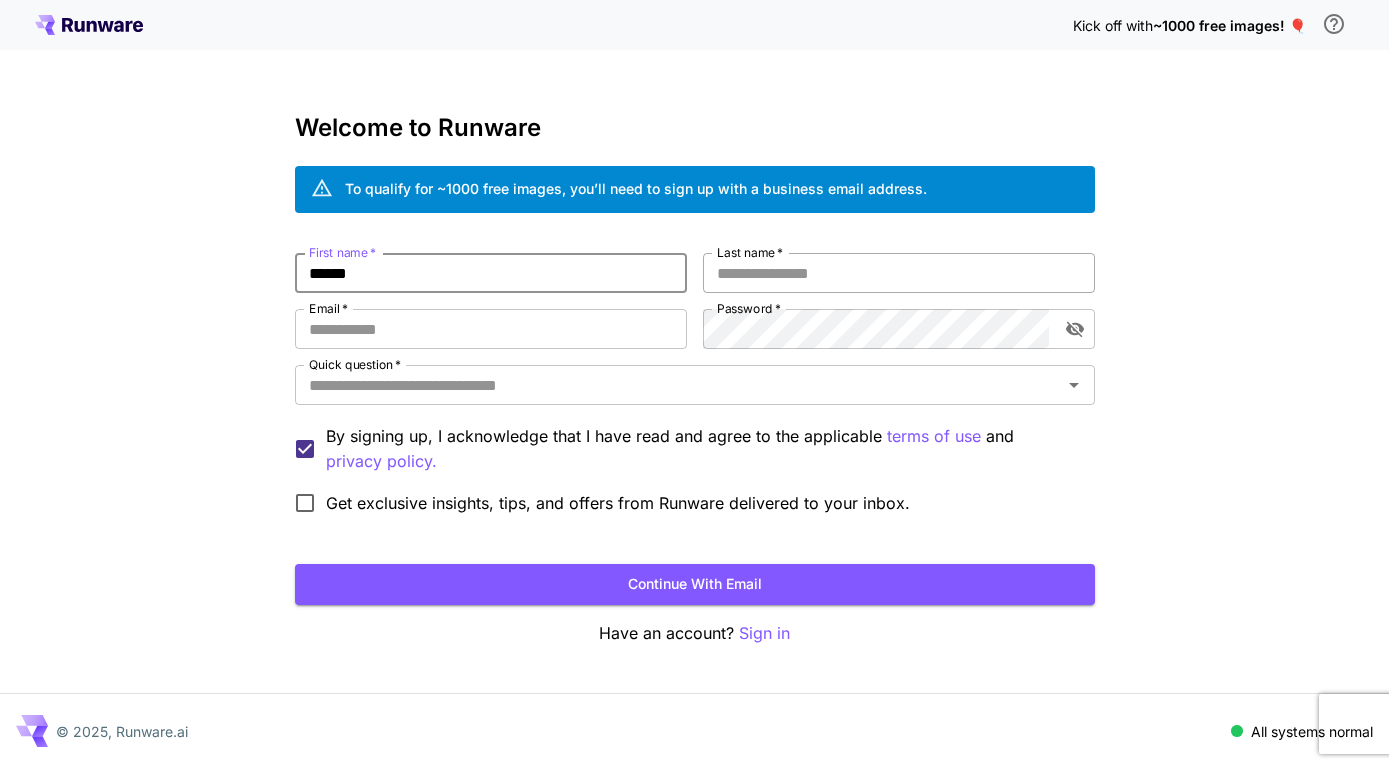type on "******" 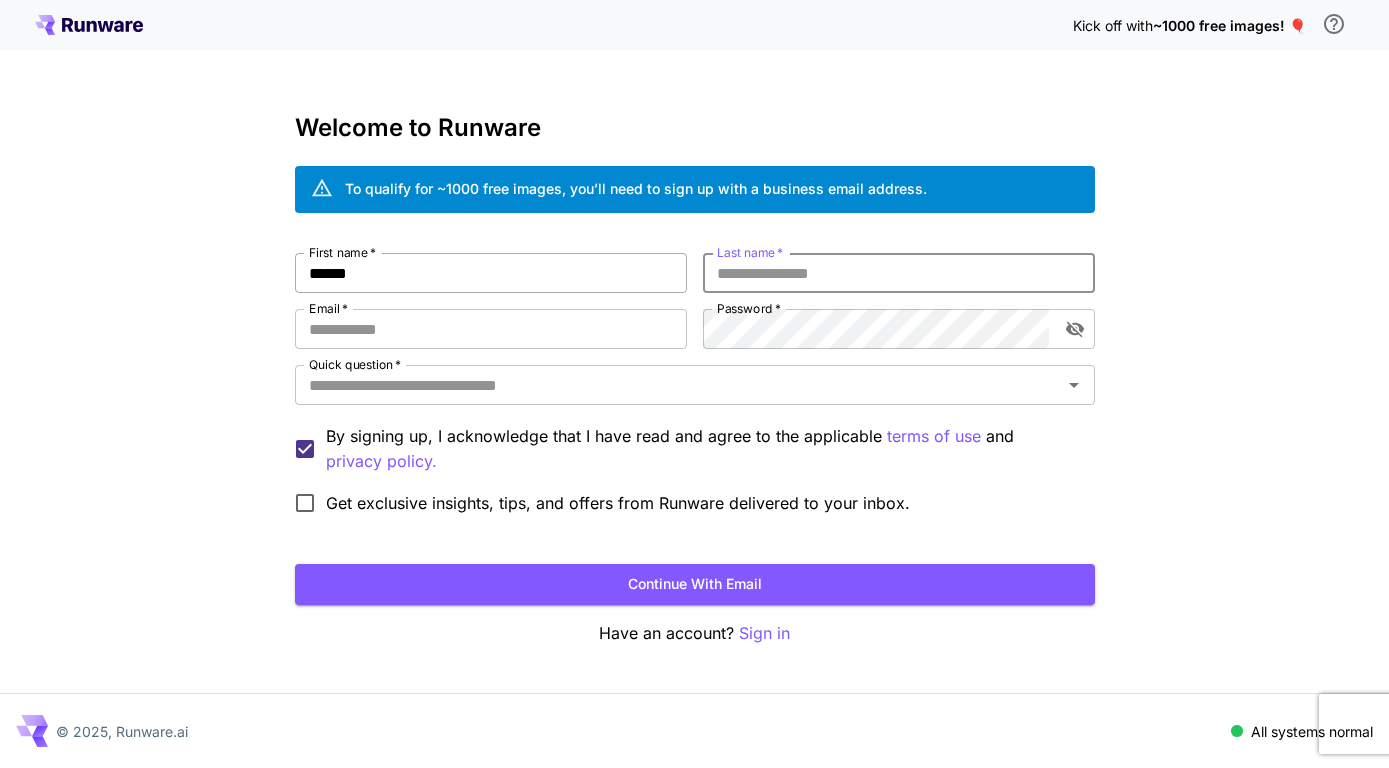 drag, startPoint x: 744, startPoint y: 278, endPoint x: 398, endPoint y: 286, distance: 346.09247 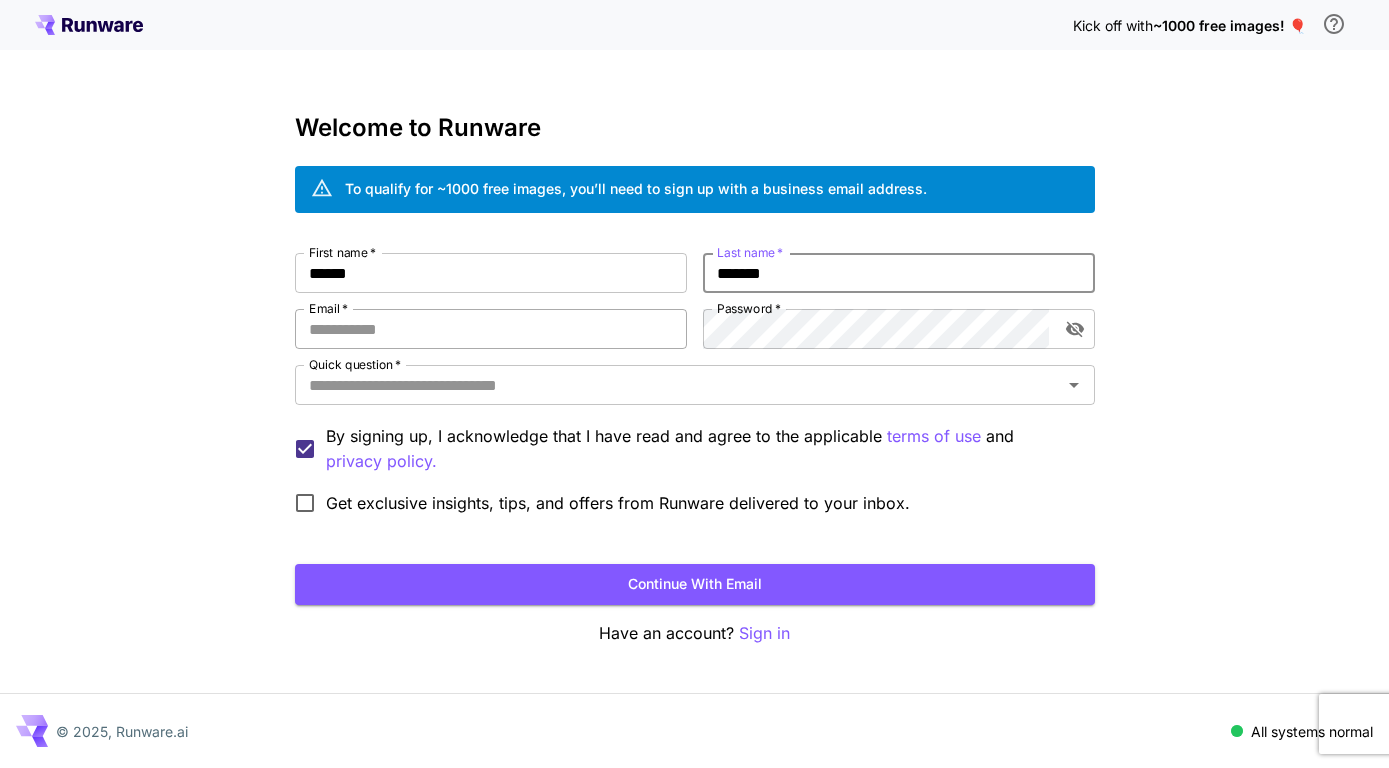 type on "*******" 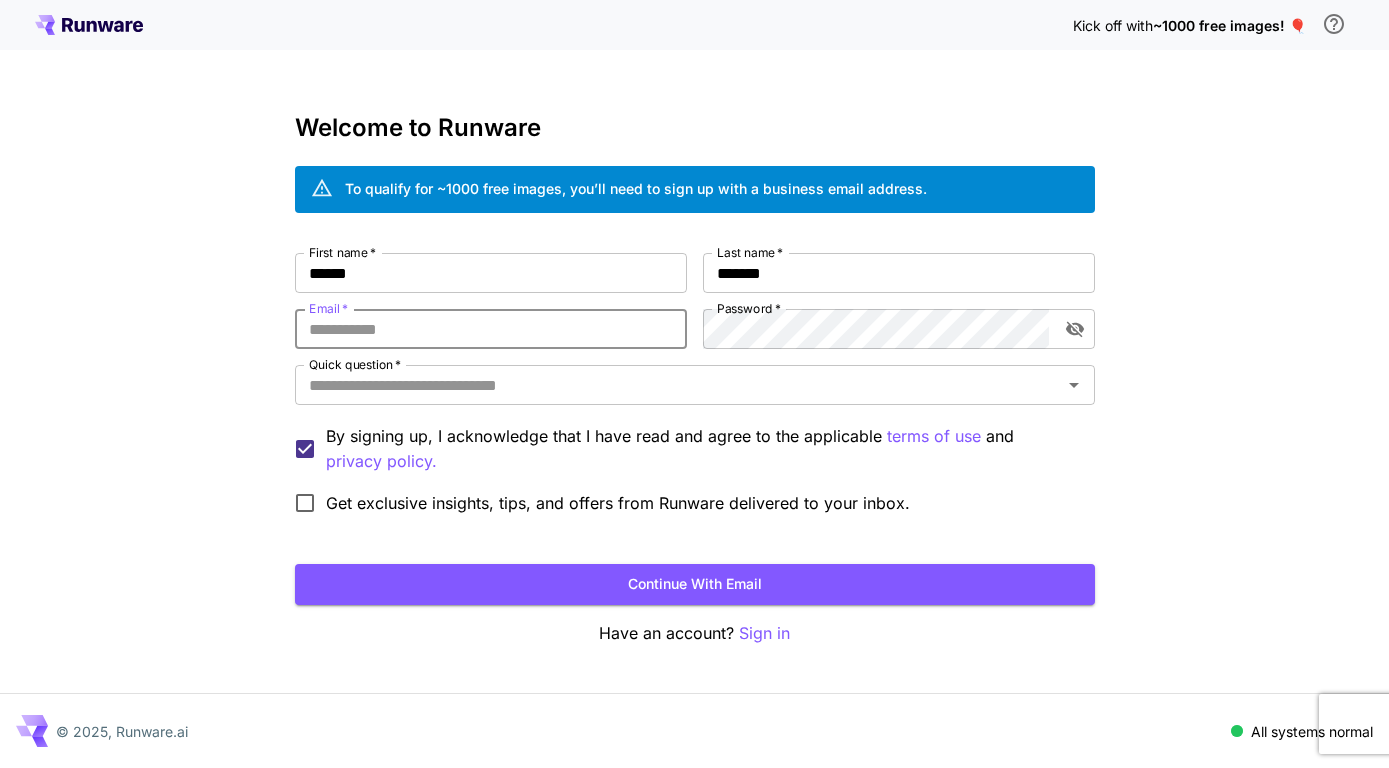 click on "Kick off with  ~1000 free images! 🎈 Welcome to Runware To qualify for ~1000 free images, you’ll need to sign up with a business email address. First name   * ****** First name   * Last name   * ******* Last name   * Email   * Email   * Password   * Password   * Quick question   * Quick question   * By signing up, I acknowledge that I have read and agree to the applicable   terms of use     and   privacy policy.   Get exclusive insights, tips, and offers from Runware delivered to your inbox. Continue with email Have an account?   Sign in © 2025, Runware.ai All systems normal" at bounding box center [694, 384] 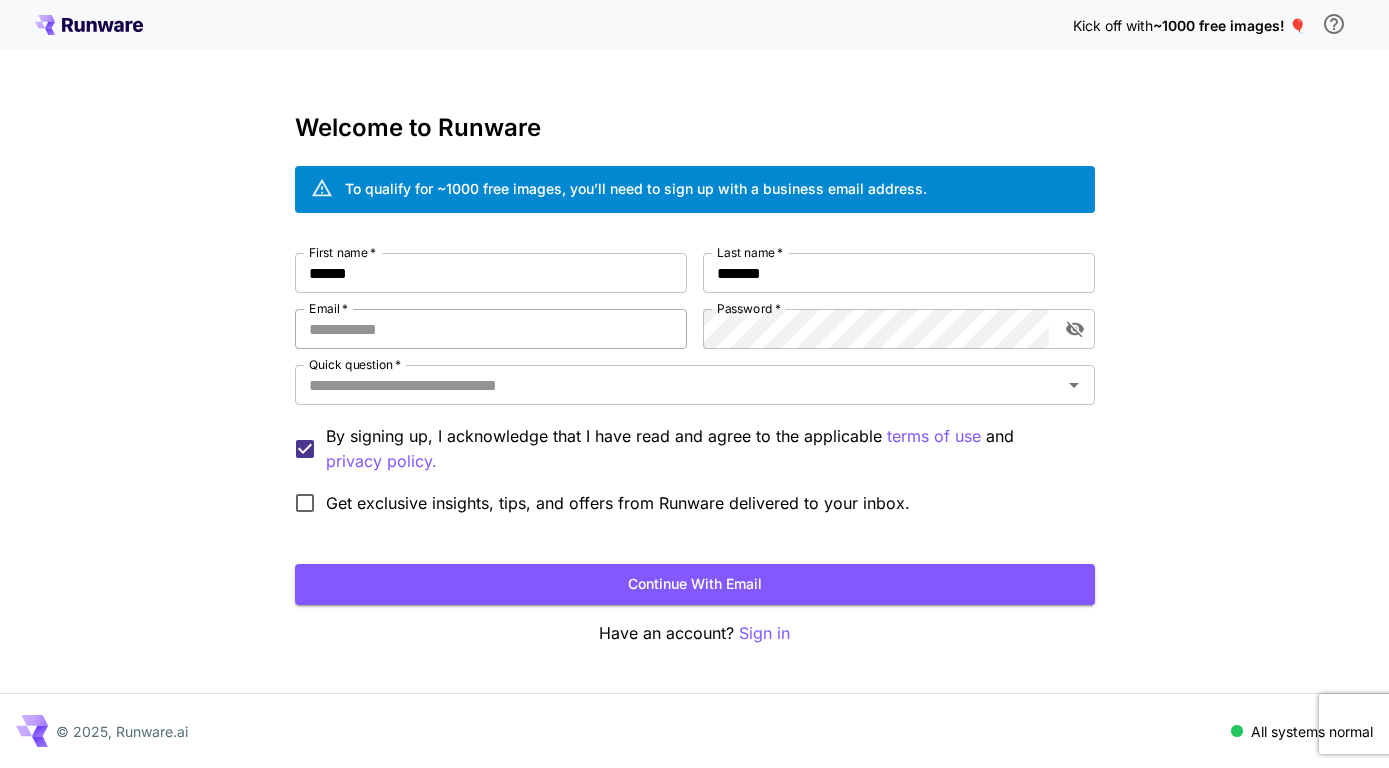 click on "Email   *" at bounding box center [491, 329] 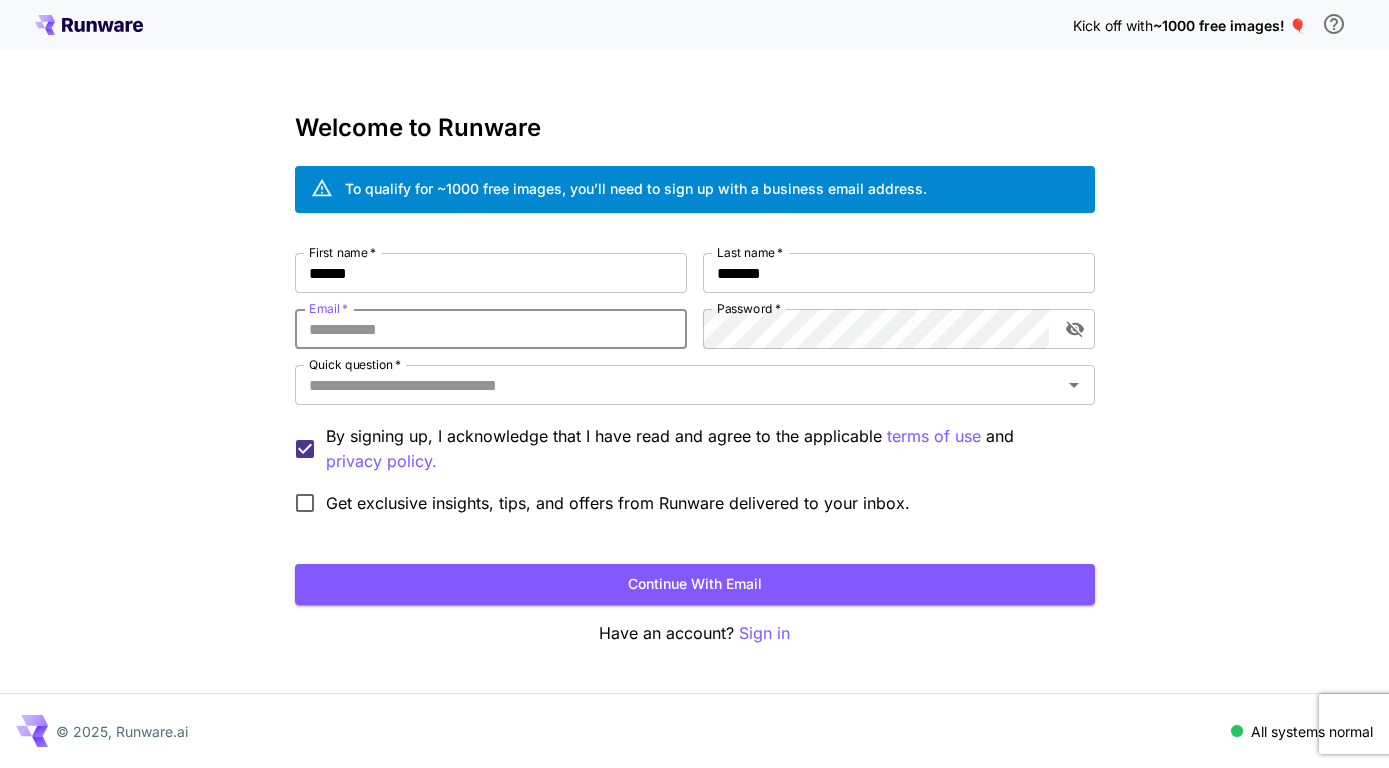 paste on "**********" 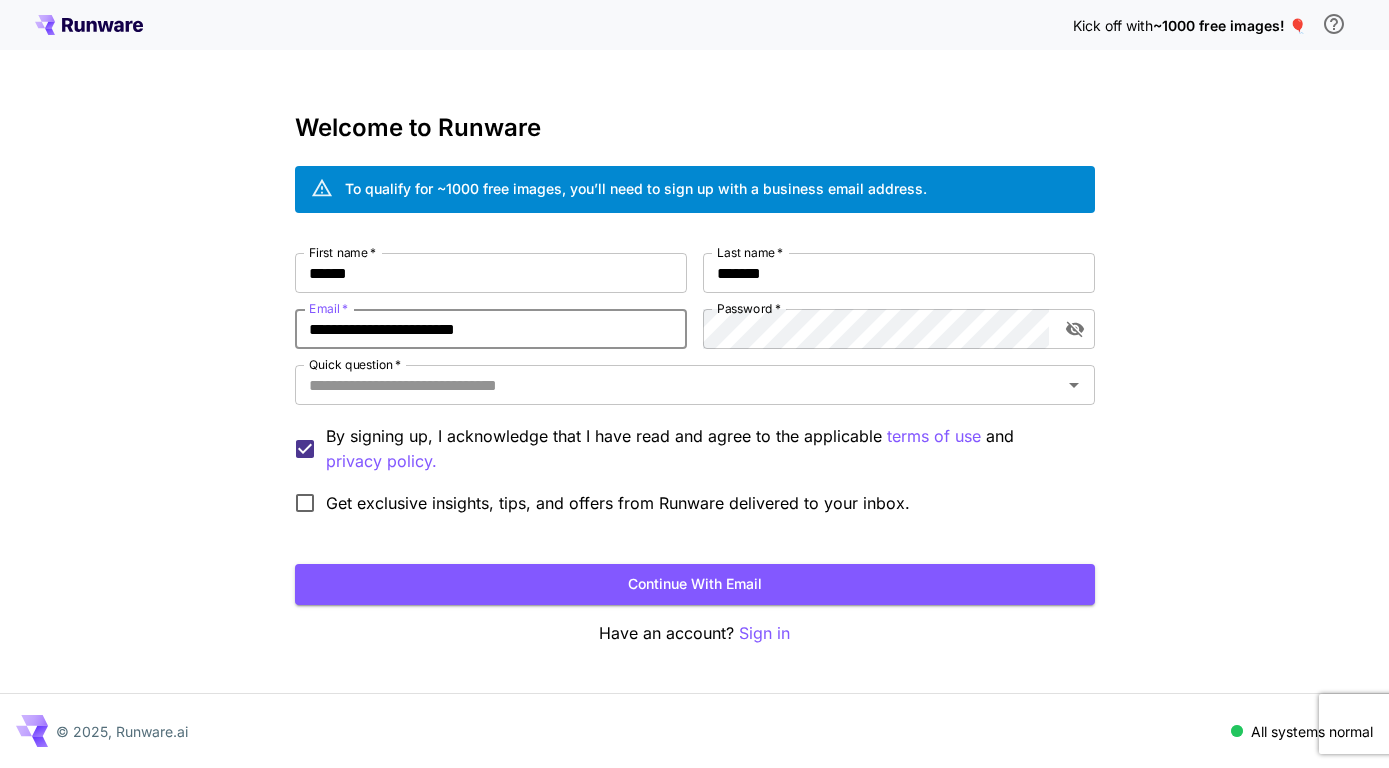 type on "**********" 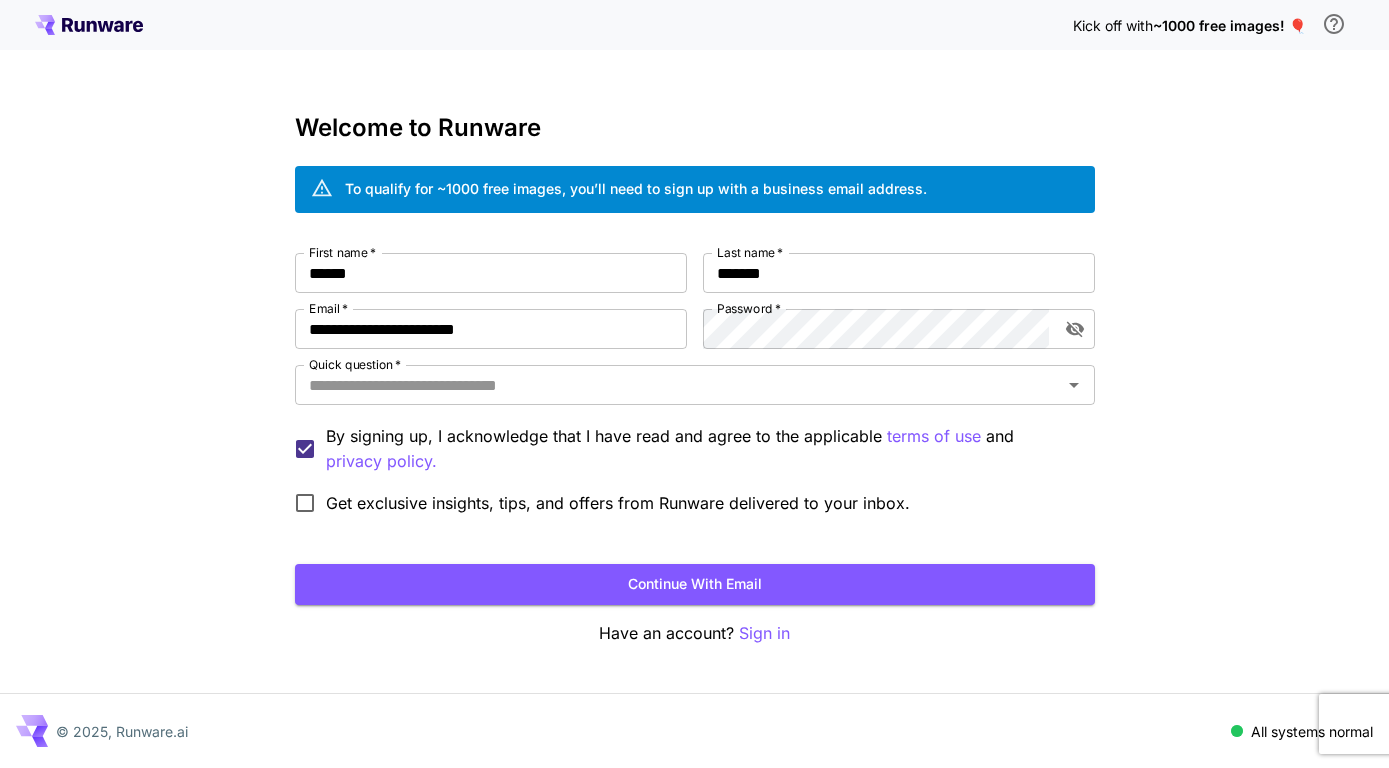 click on "**********" at bounding box center [694, 384] 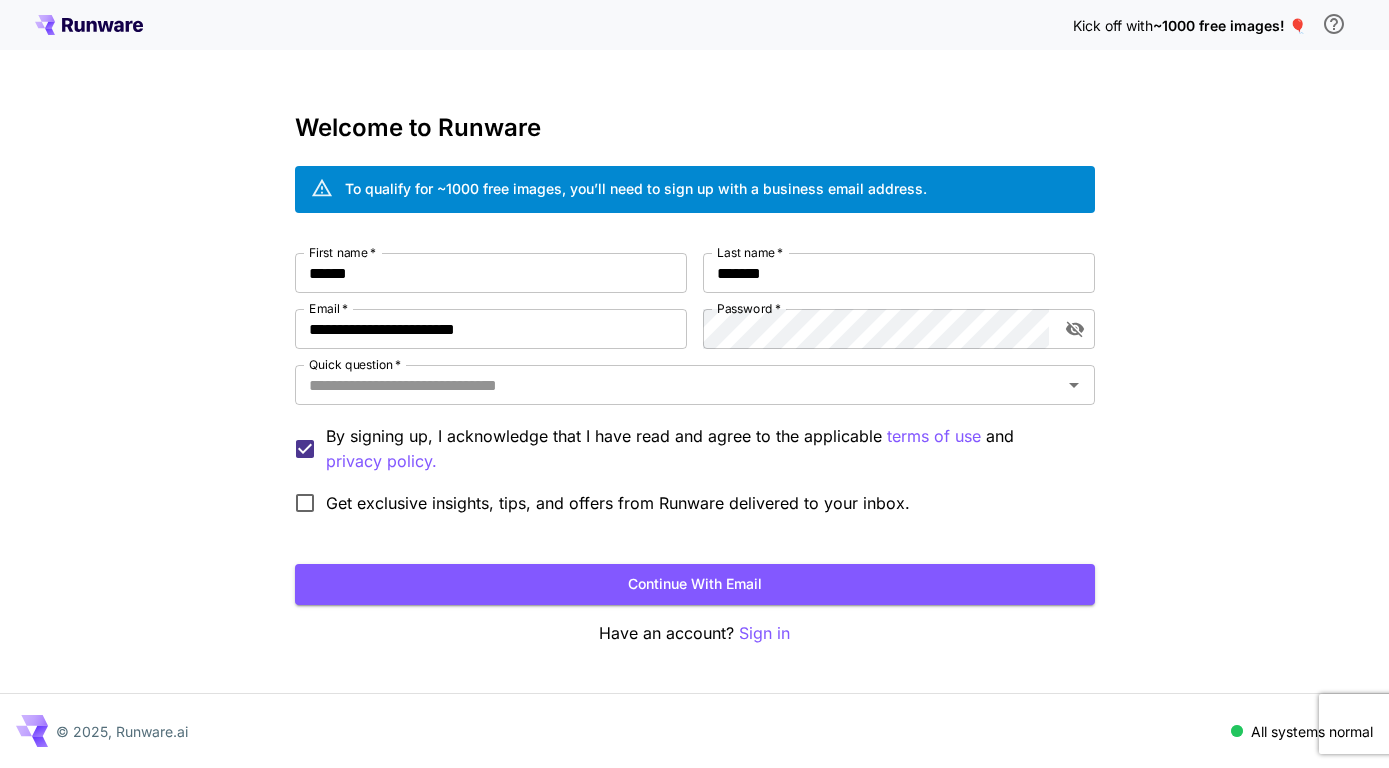 click on "**********" at bounding box center [694, 384] 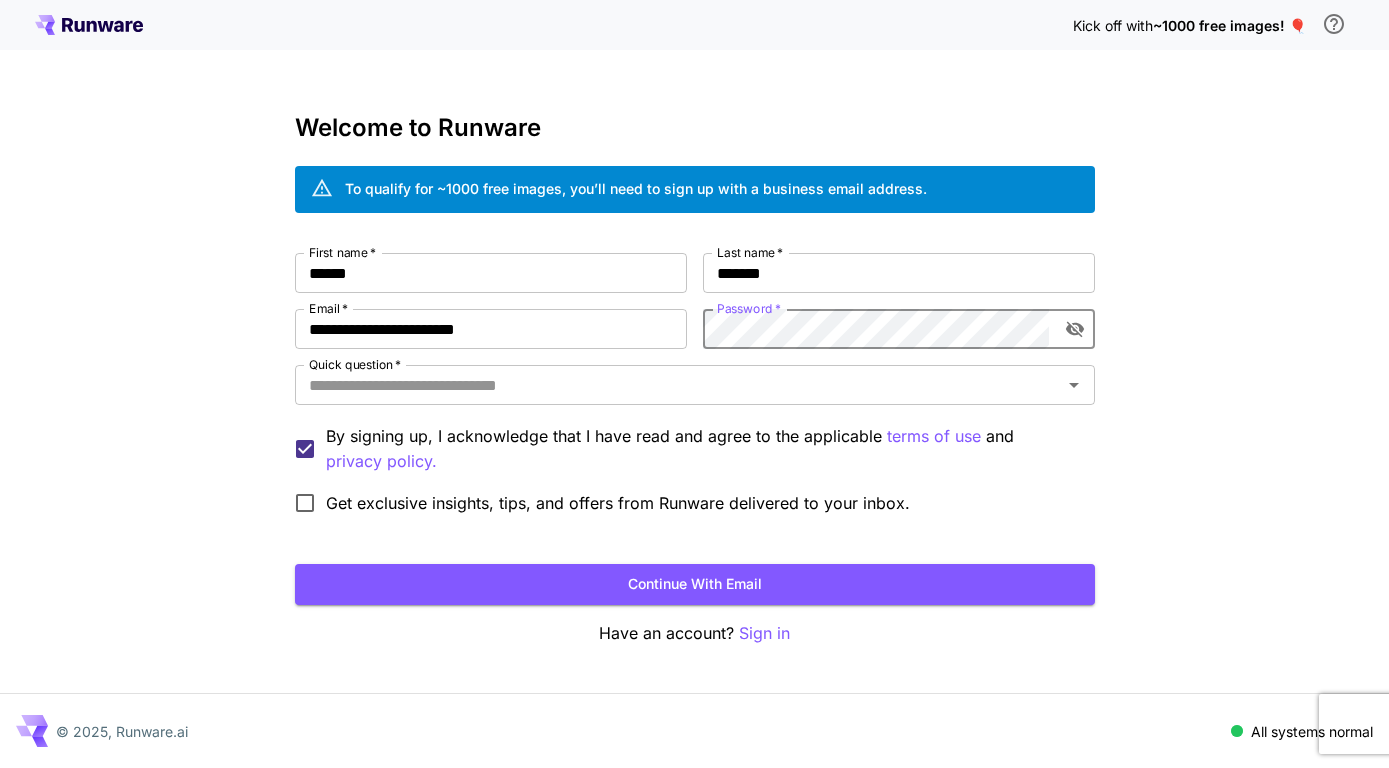 click on "**********" at bounding box center (694, 384) 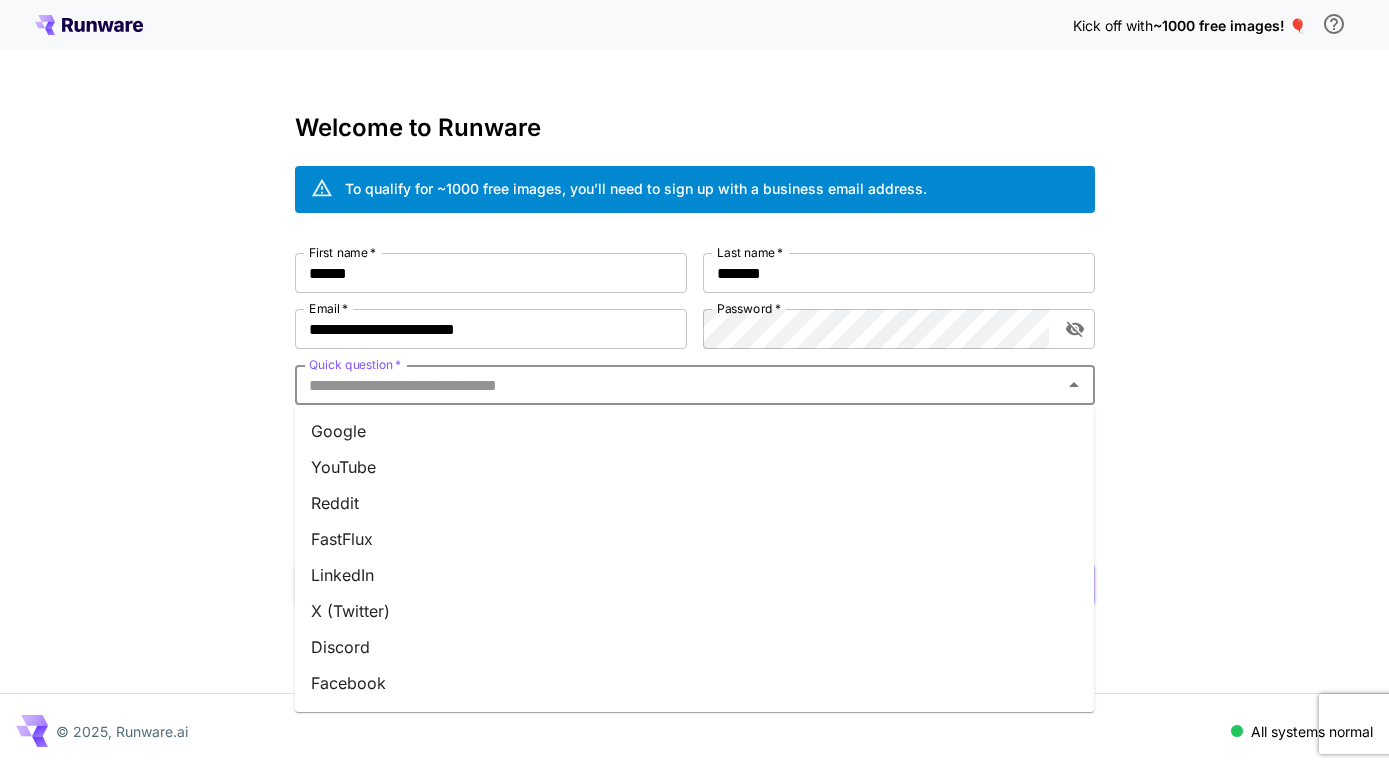 click on "Quick question   *" at bounding box center [678, 385] 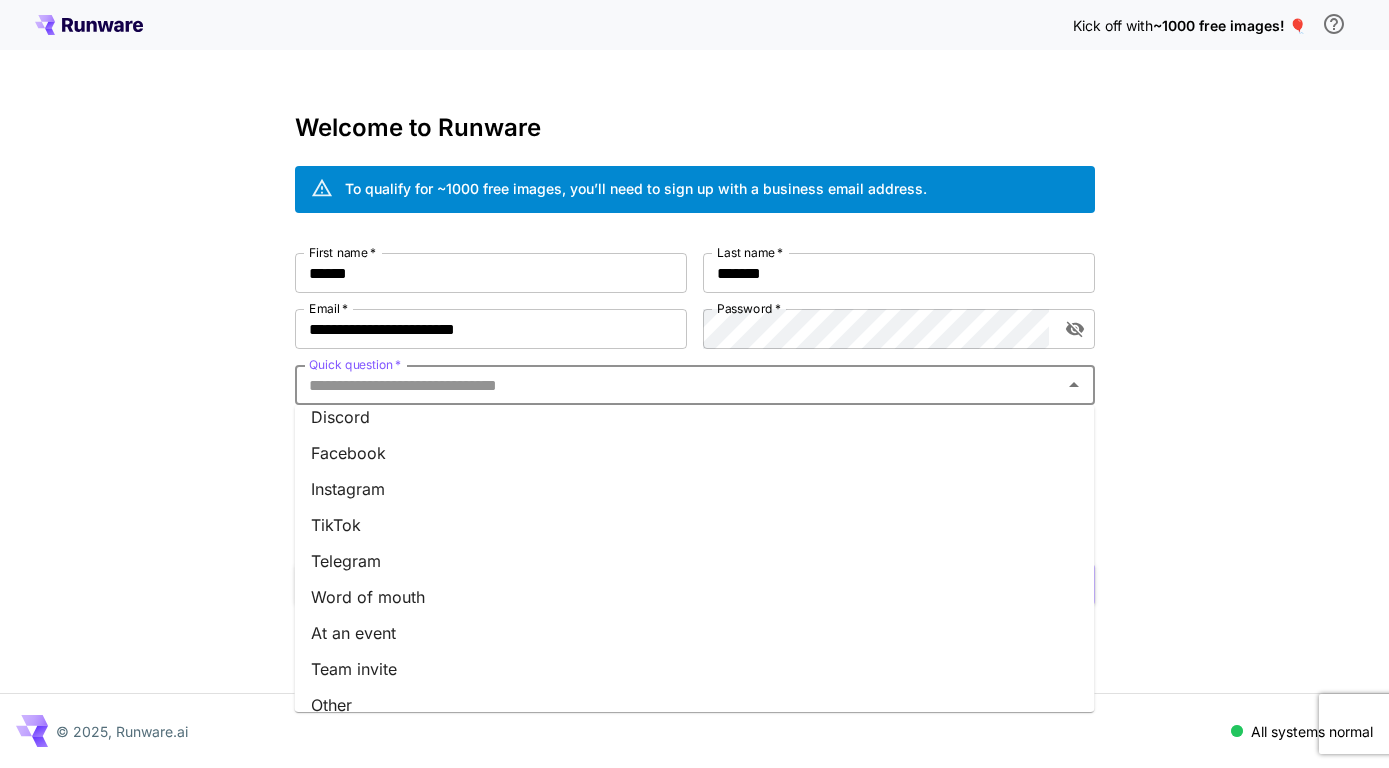 scroll, scrollTop: 249, scrollLeft: 0, axis: vertical 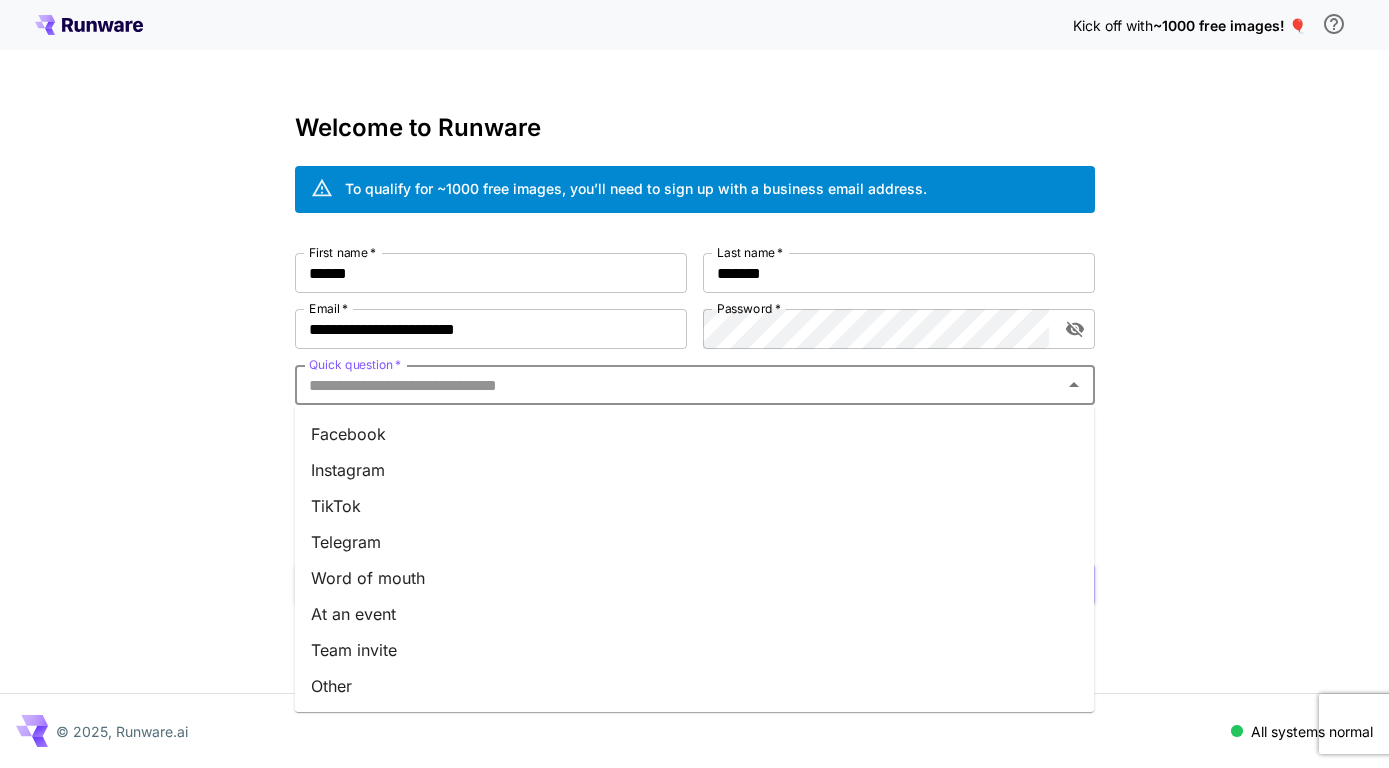 click on "Telegram" at bounding box center (695, 542) 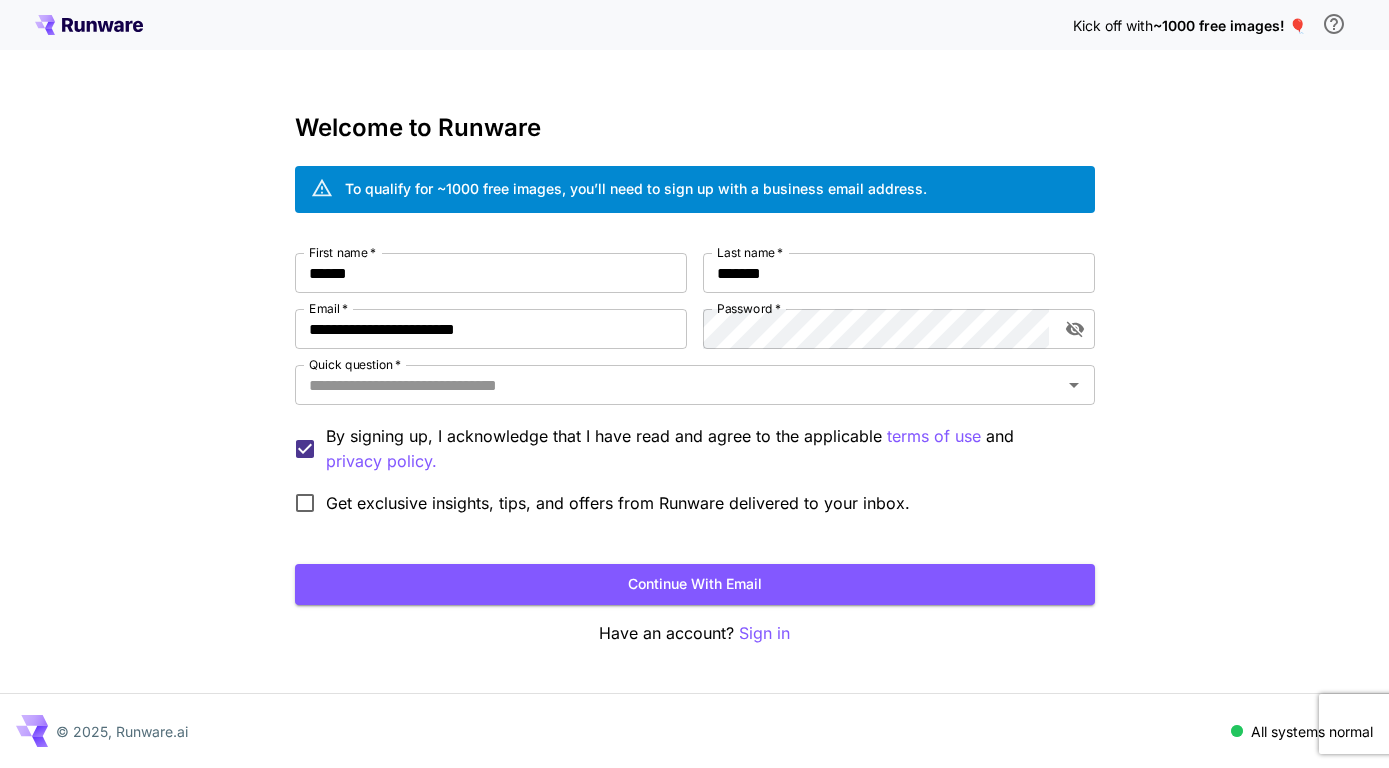 type on "********" 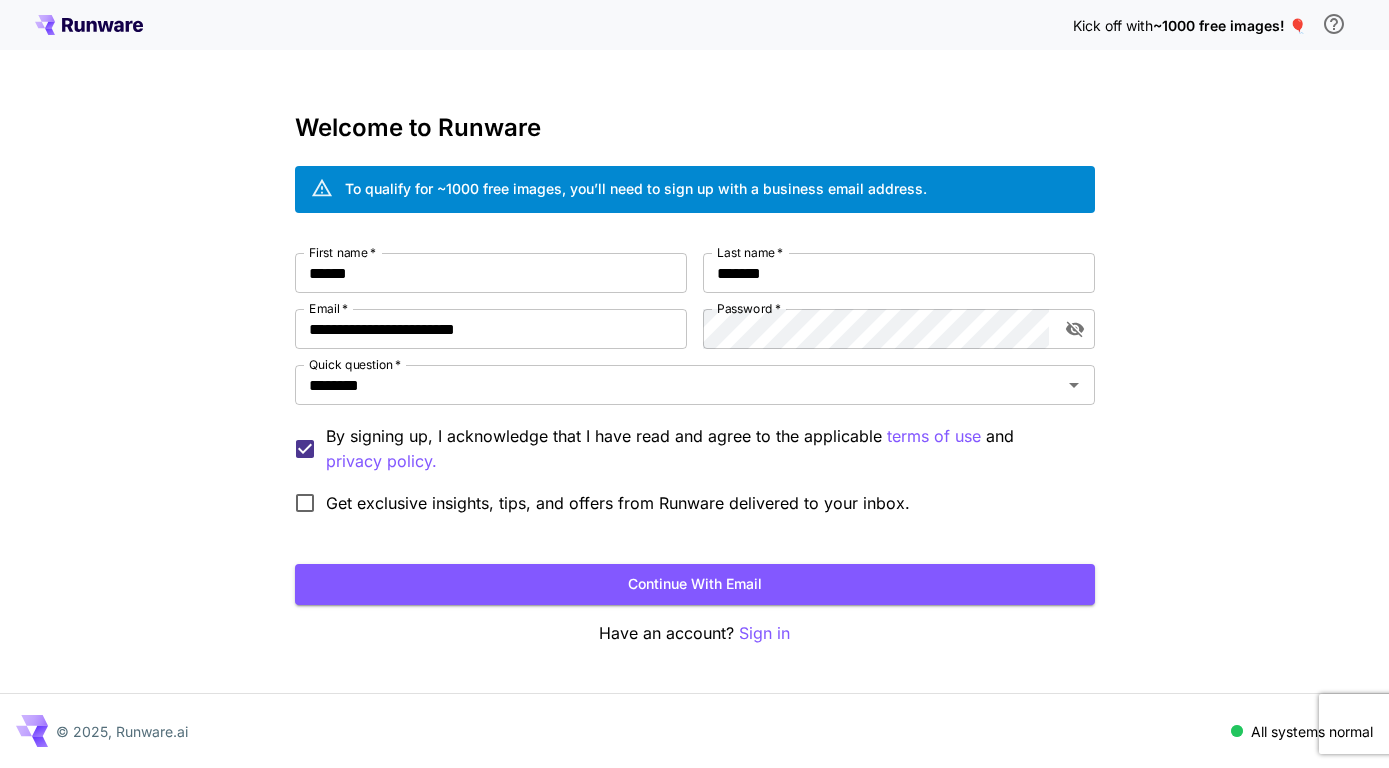 click on "**********" at bounding box center [694, 384] 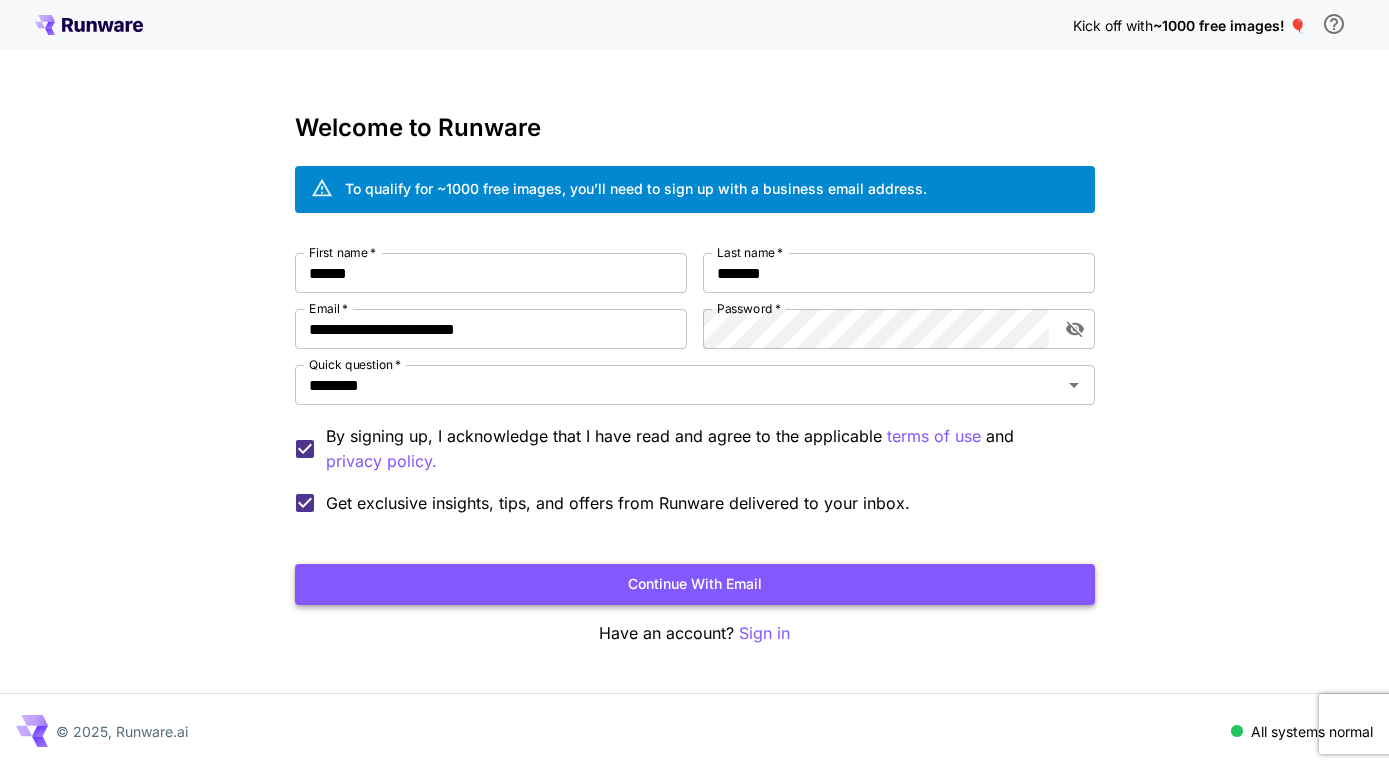 click on "Continue with email" at bounding box center [695, 584] 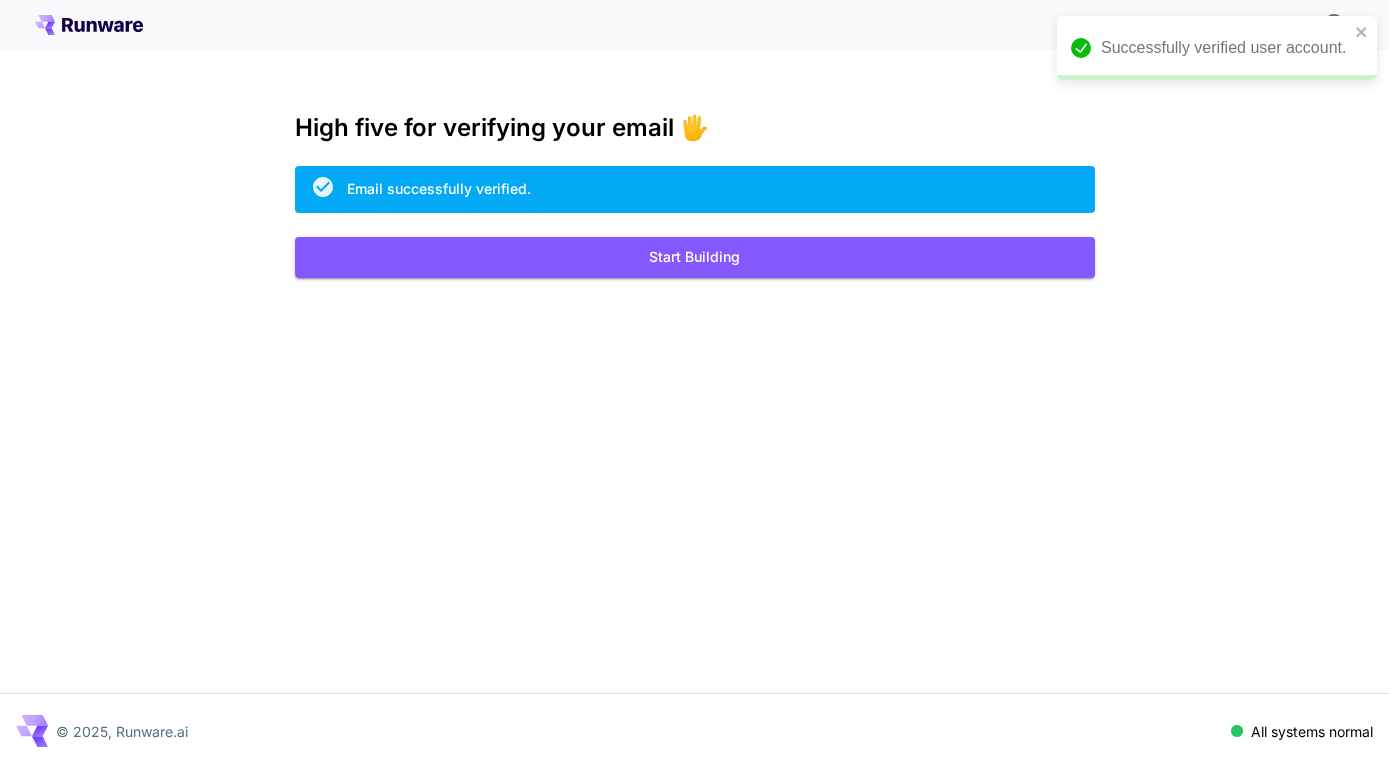 scroll, scrollTop: 0, scrollLeft: 0, axis: both 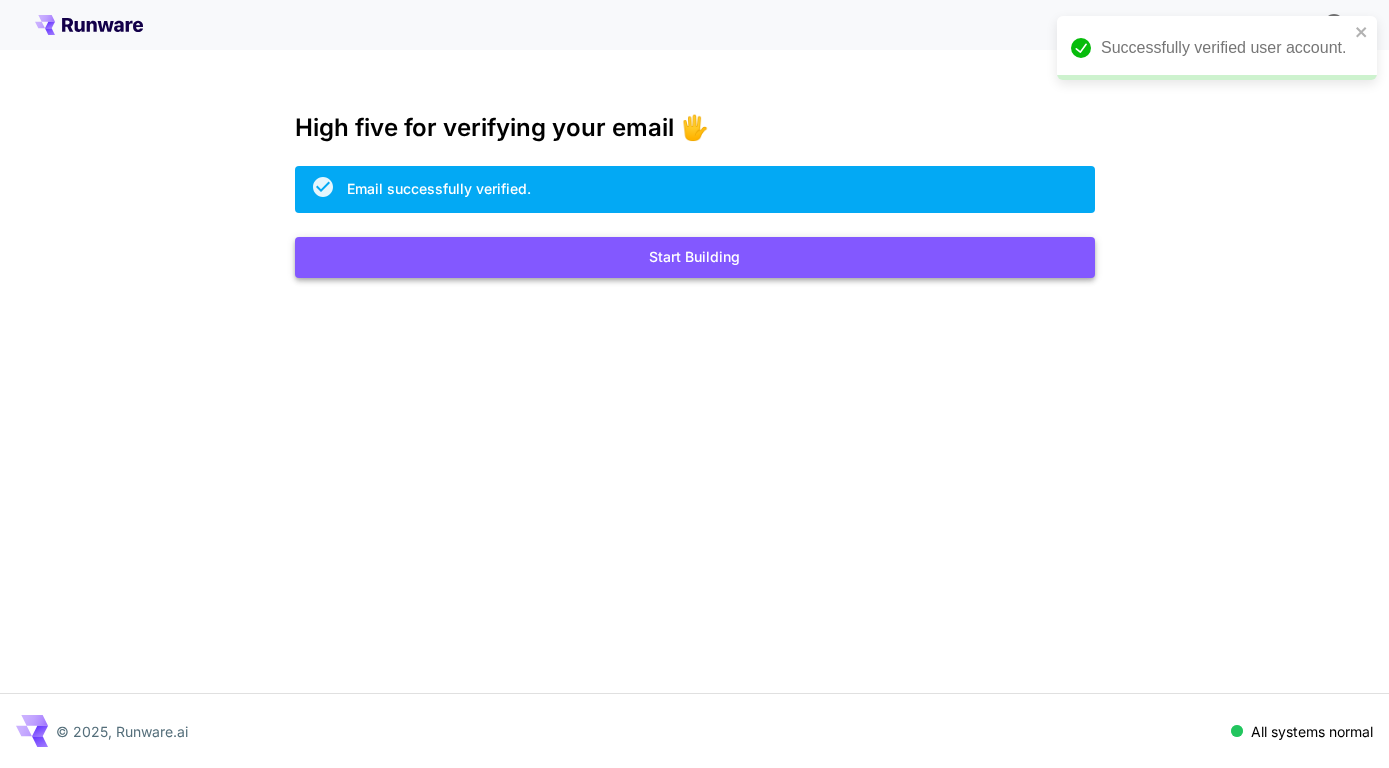 click on "Start Building" at bounding box center (695, 257) 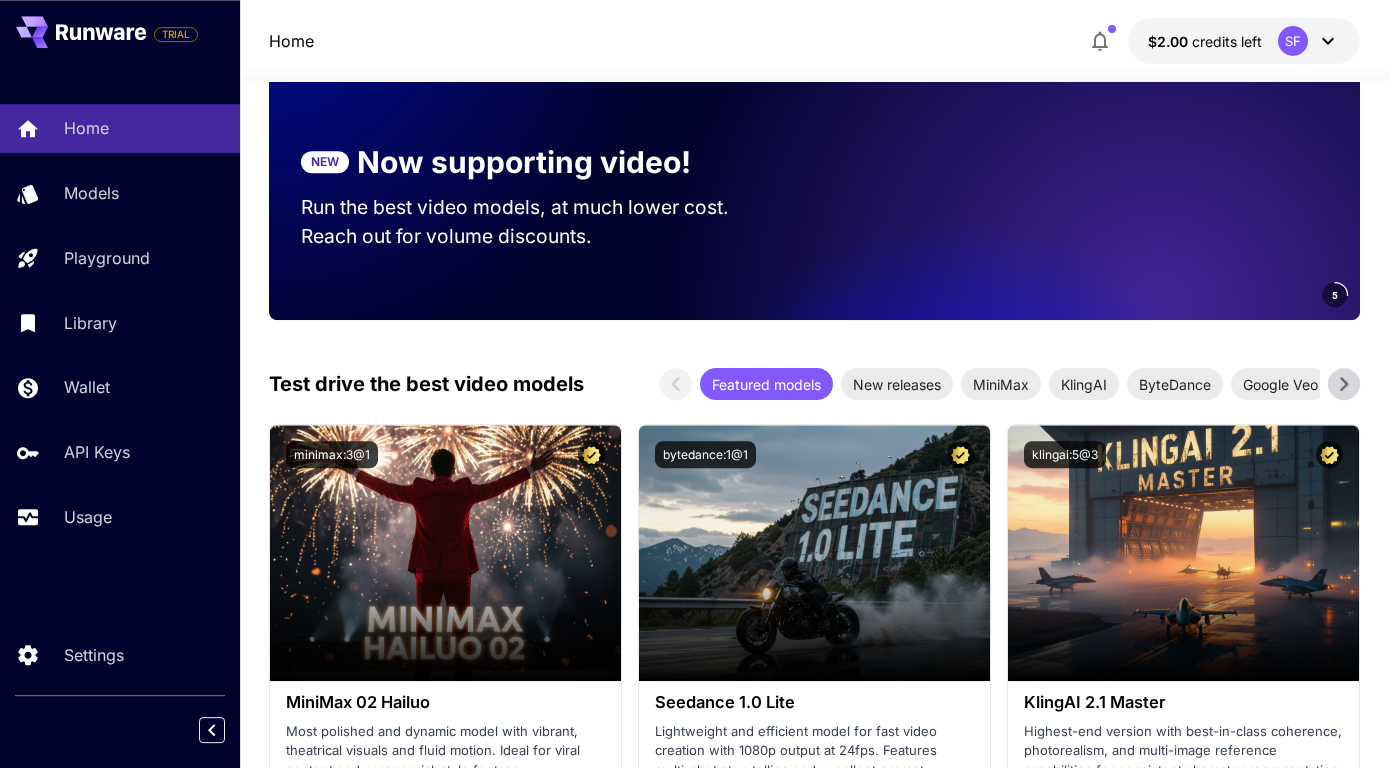 scroll, scrollTop: 324, scrollLeft: 0, axis: vertical 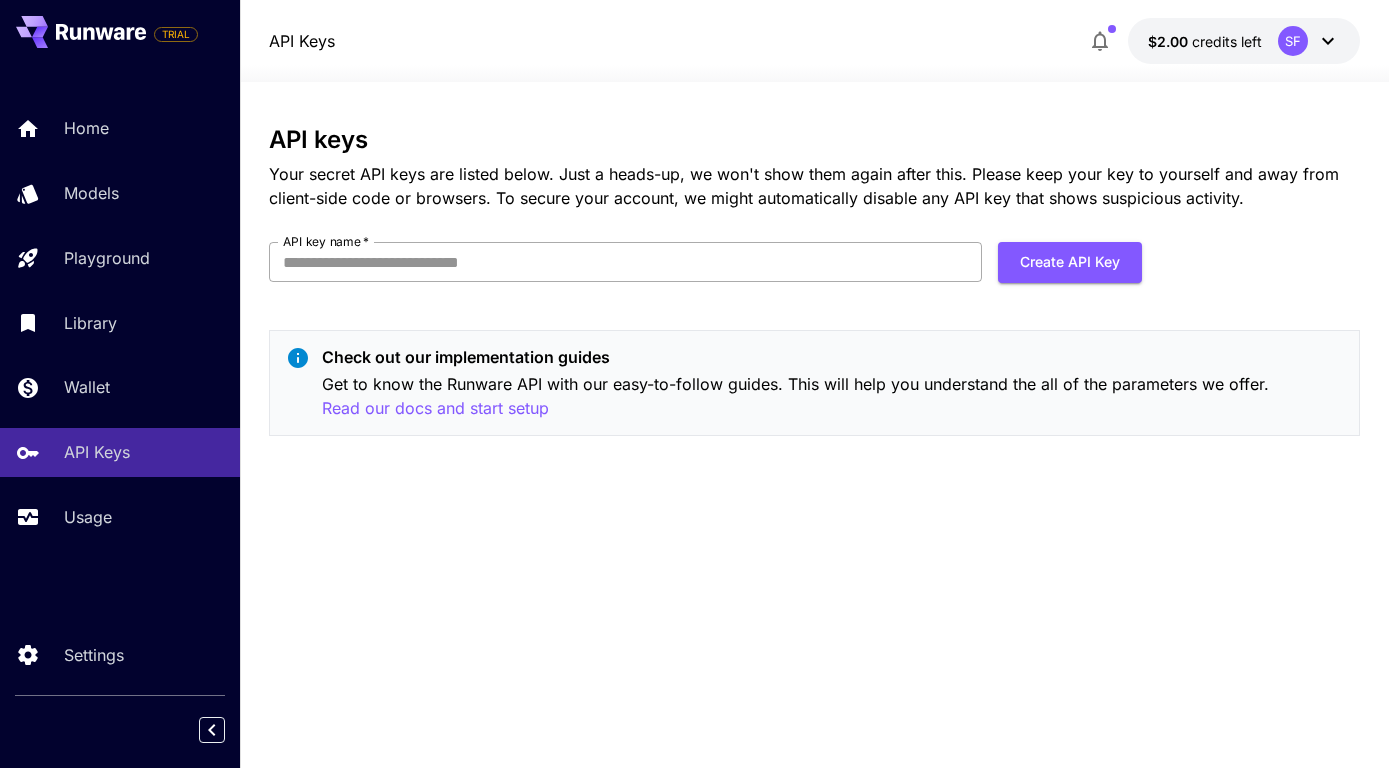 click on "API key name   *" at bounding box center [625, 262] 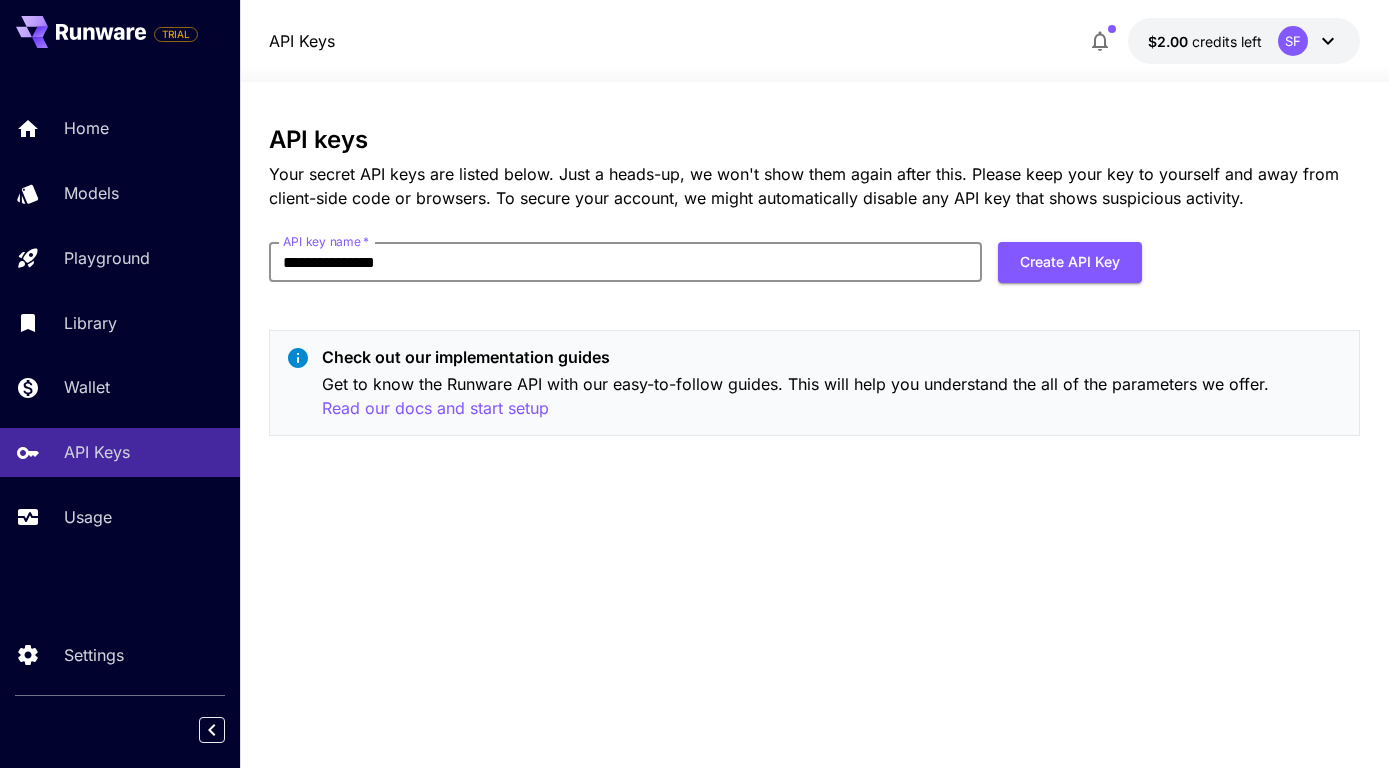 drag, startPoint x: 418, startPoint y: 265, endPoint x: 344, endPoint y: 261, distance: 74.10803 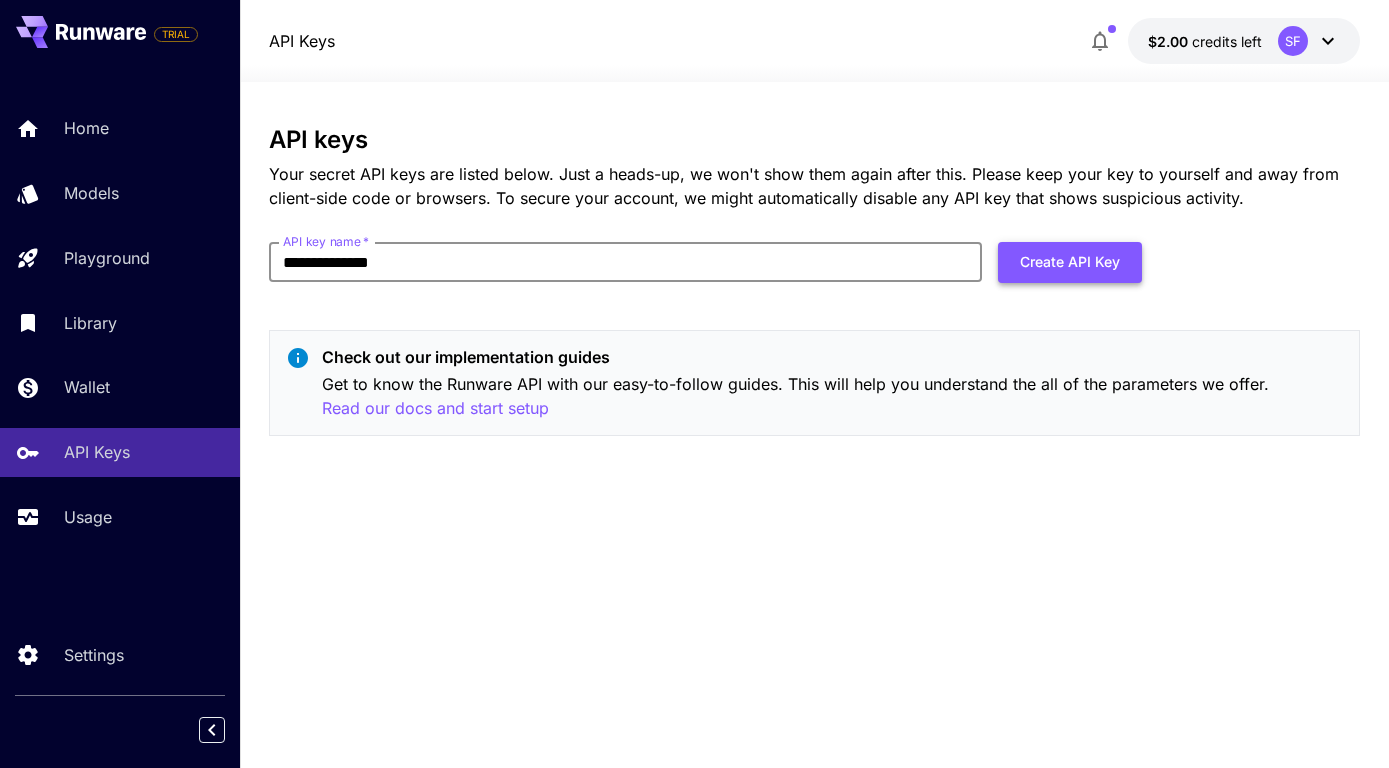 type on "**********" 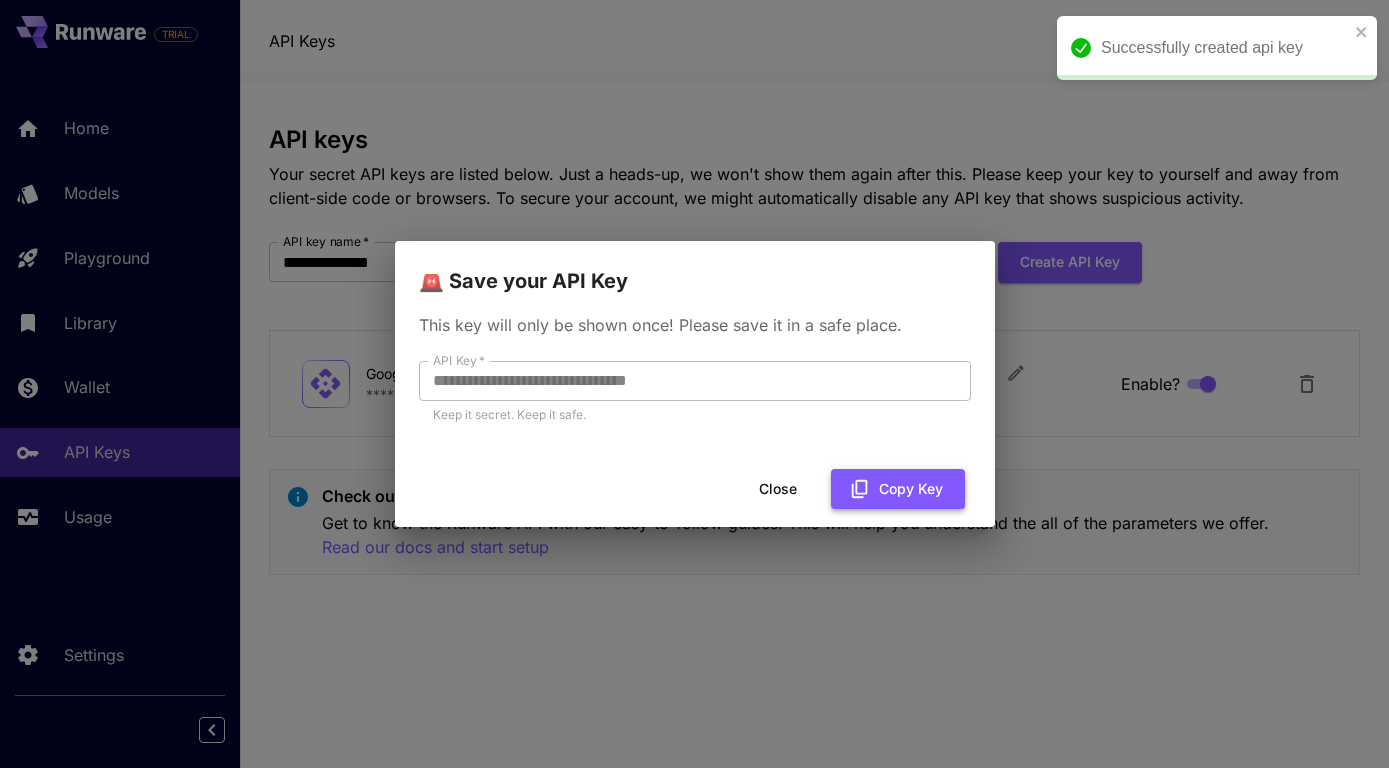 click on "Copy Key" at bounding box center [898, 489] 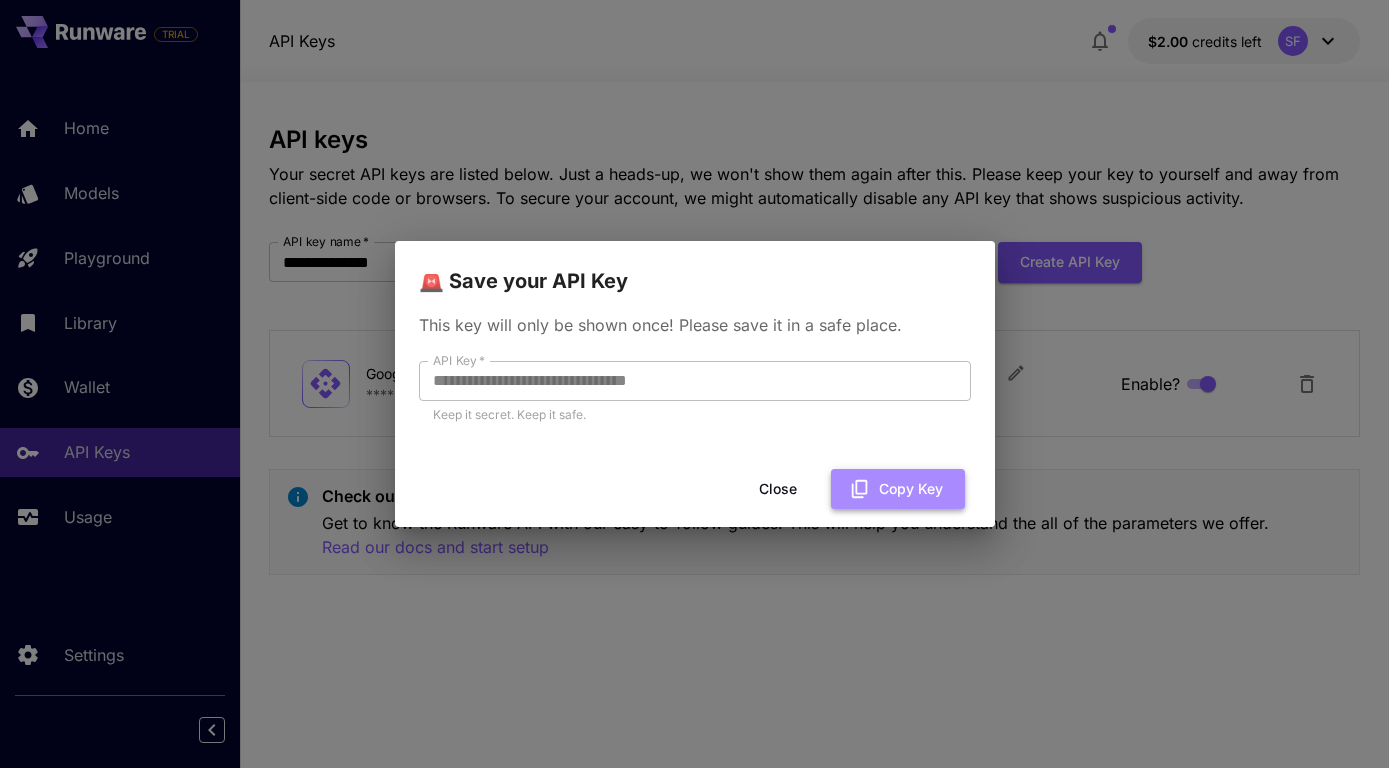 click on "Copy Key" at bounding box center [898, 489] 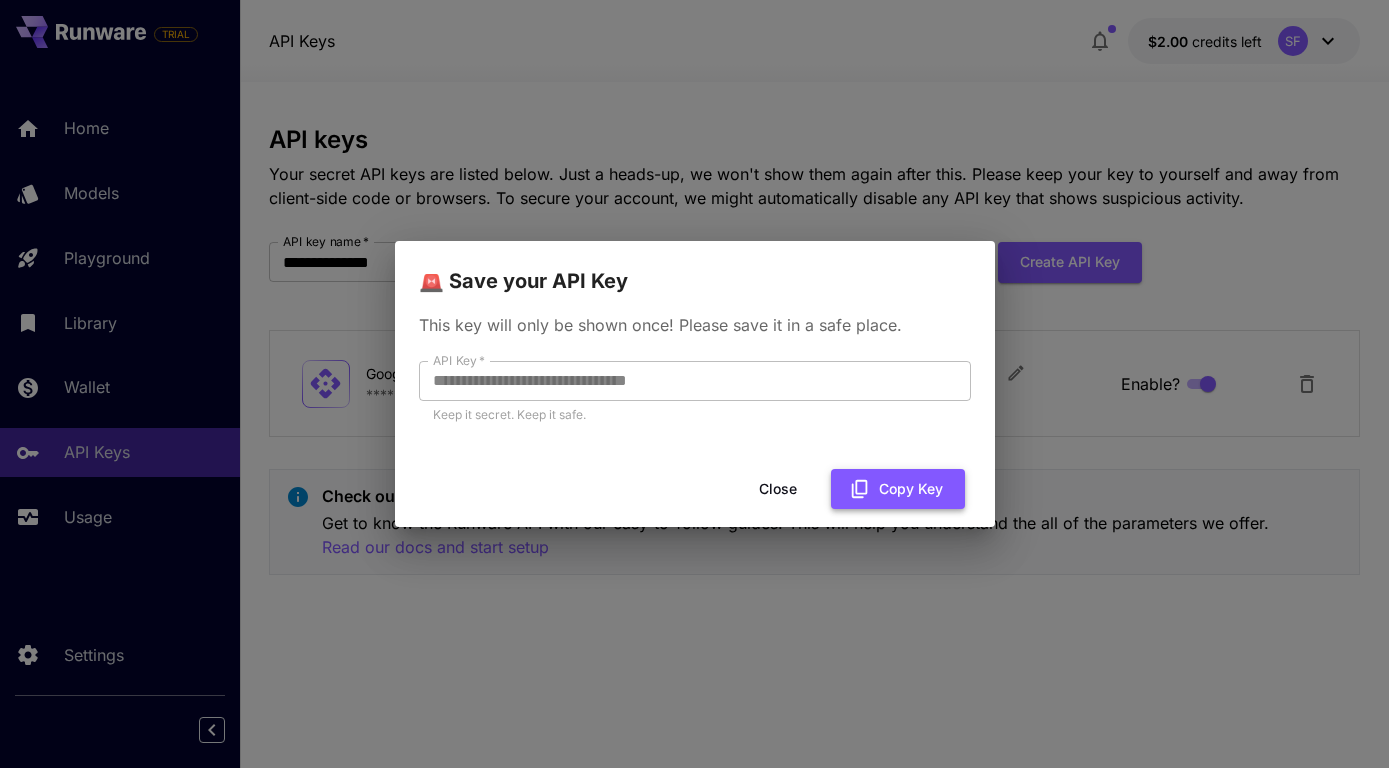 click on "Copy Key" at bounding box center [898, 489] 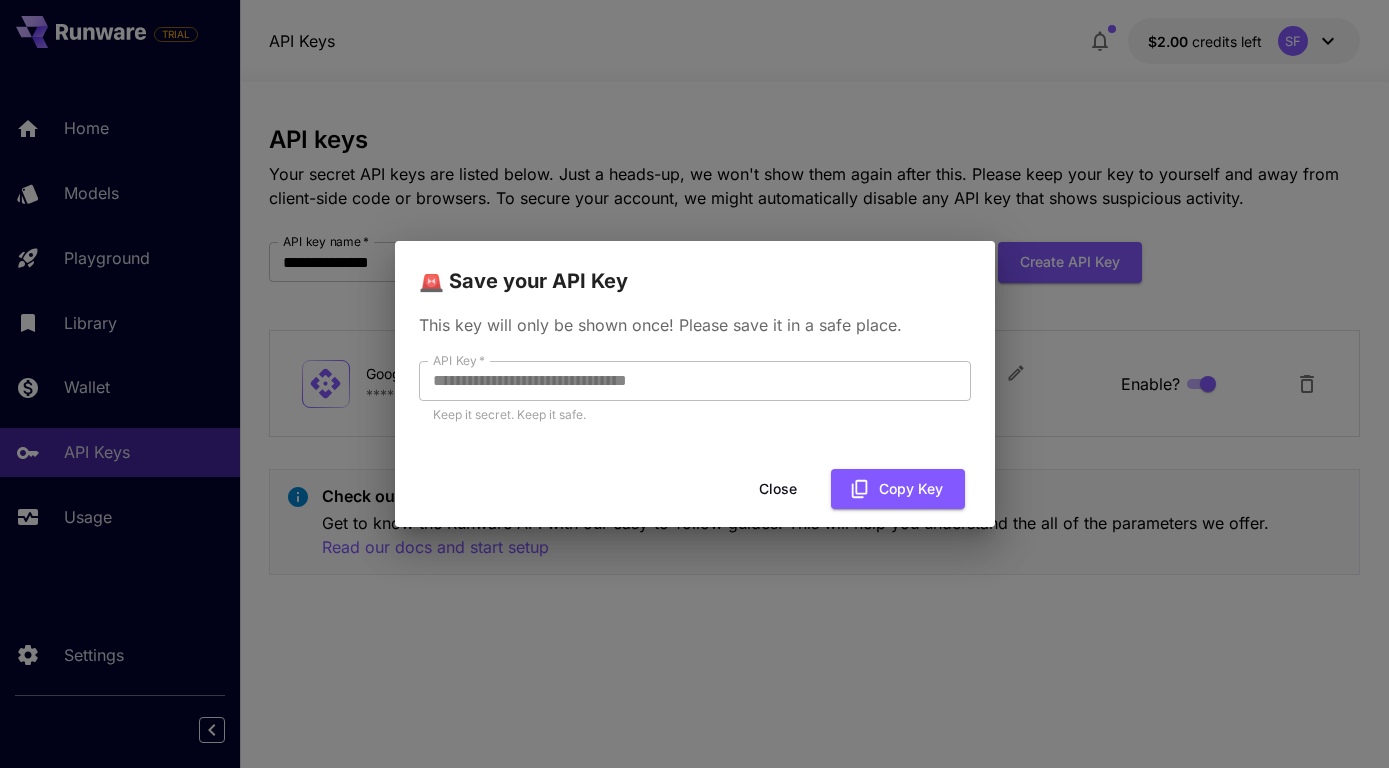 click on "Close" at bounding box center [778, 489] 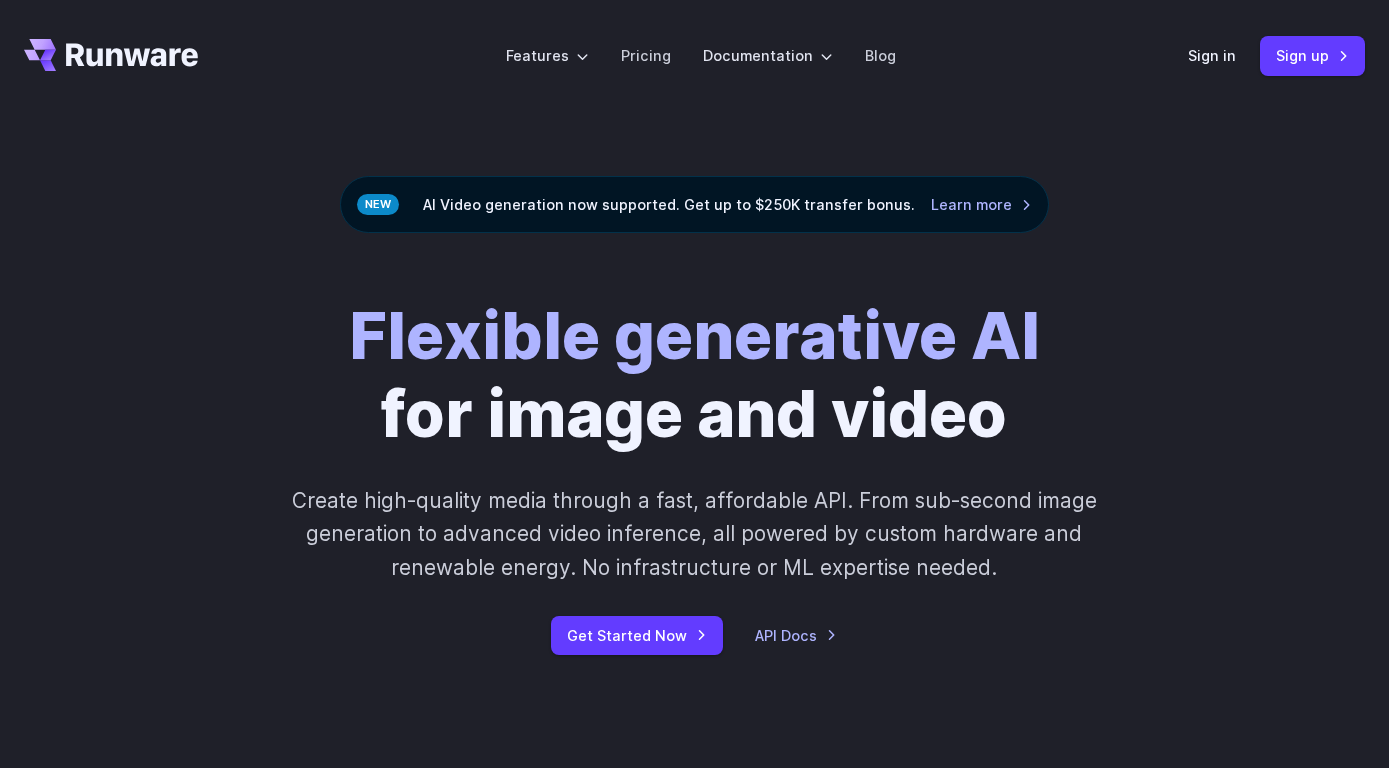 scroll, scrollTop: 0, scrollLeft: 0, axis: both 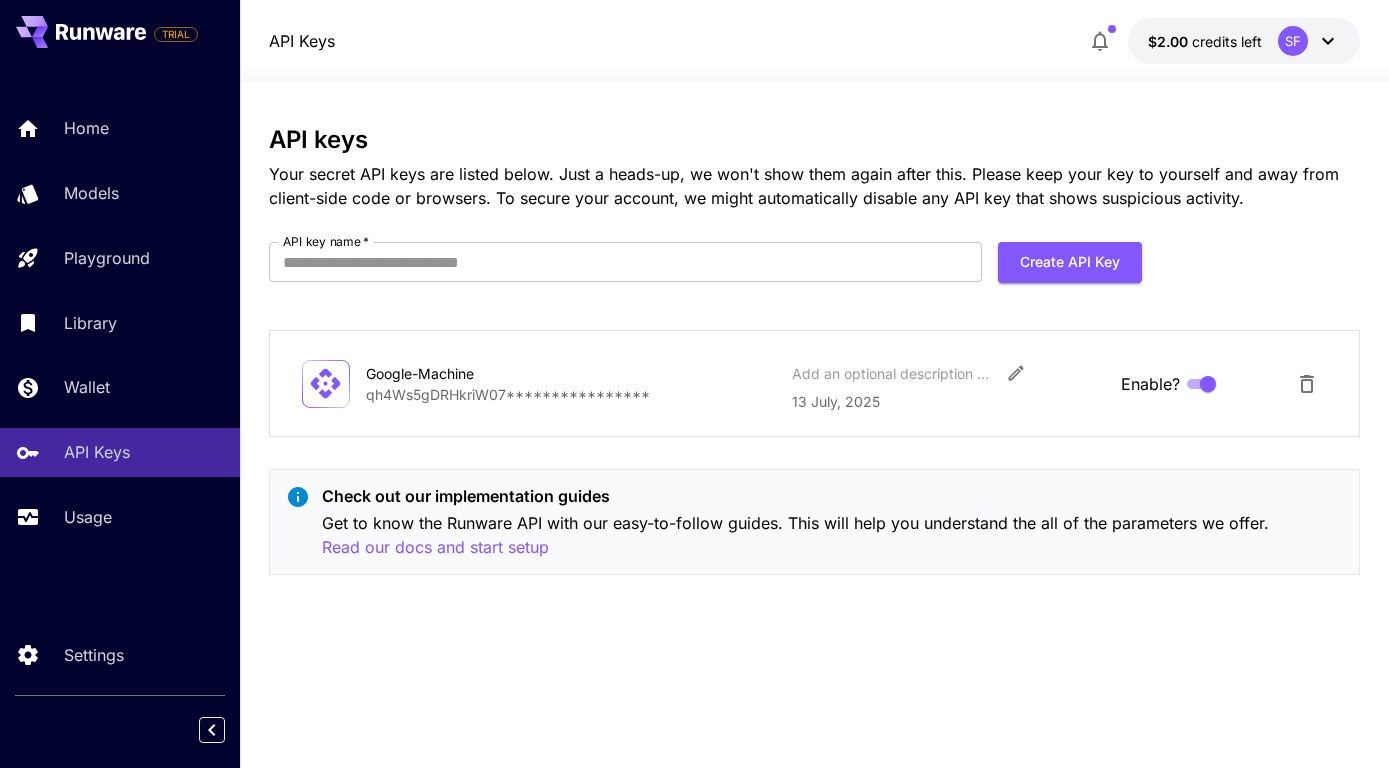 click 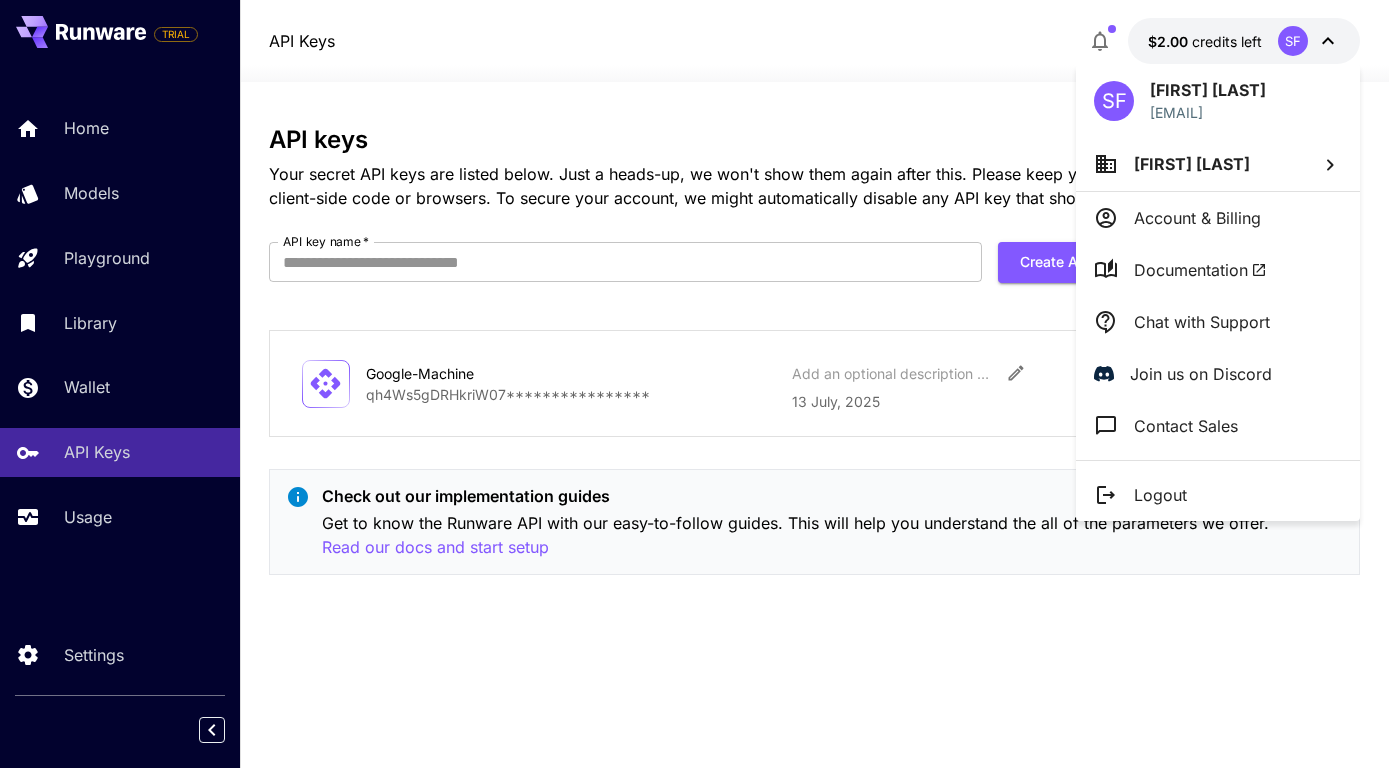 click at bounding box center [694, 384] 